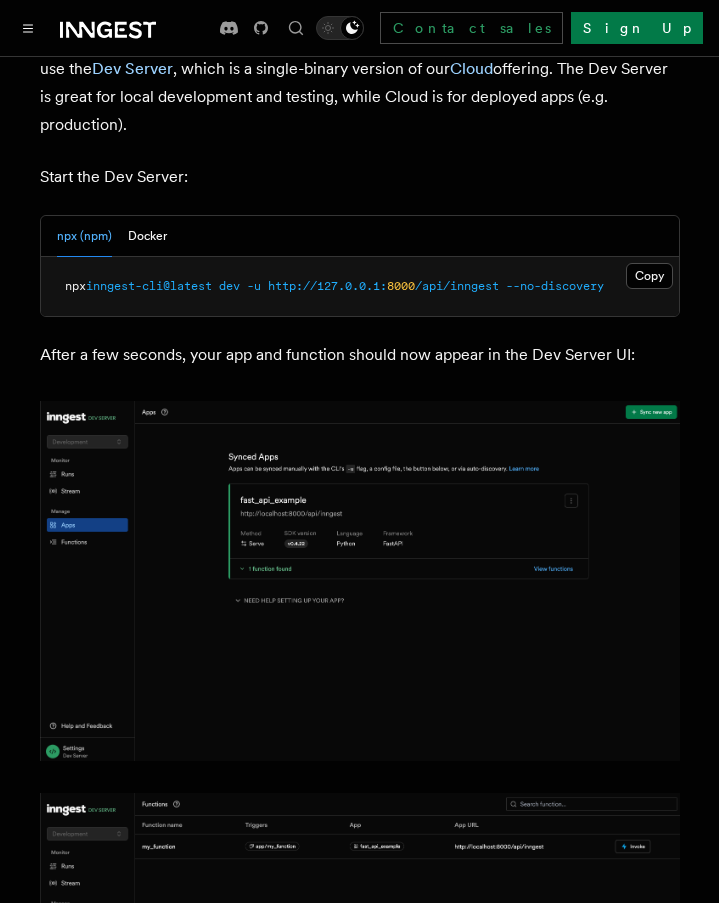 scroll, scrollTop: 2642, scrollLeft: 0, axis: vertical 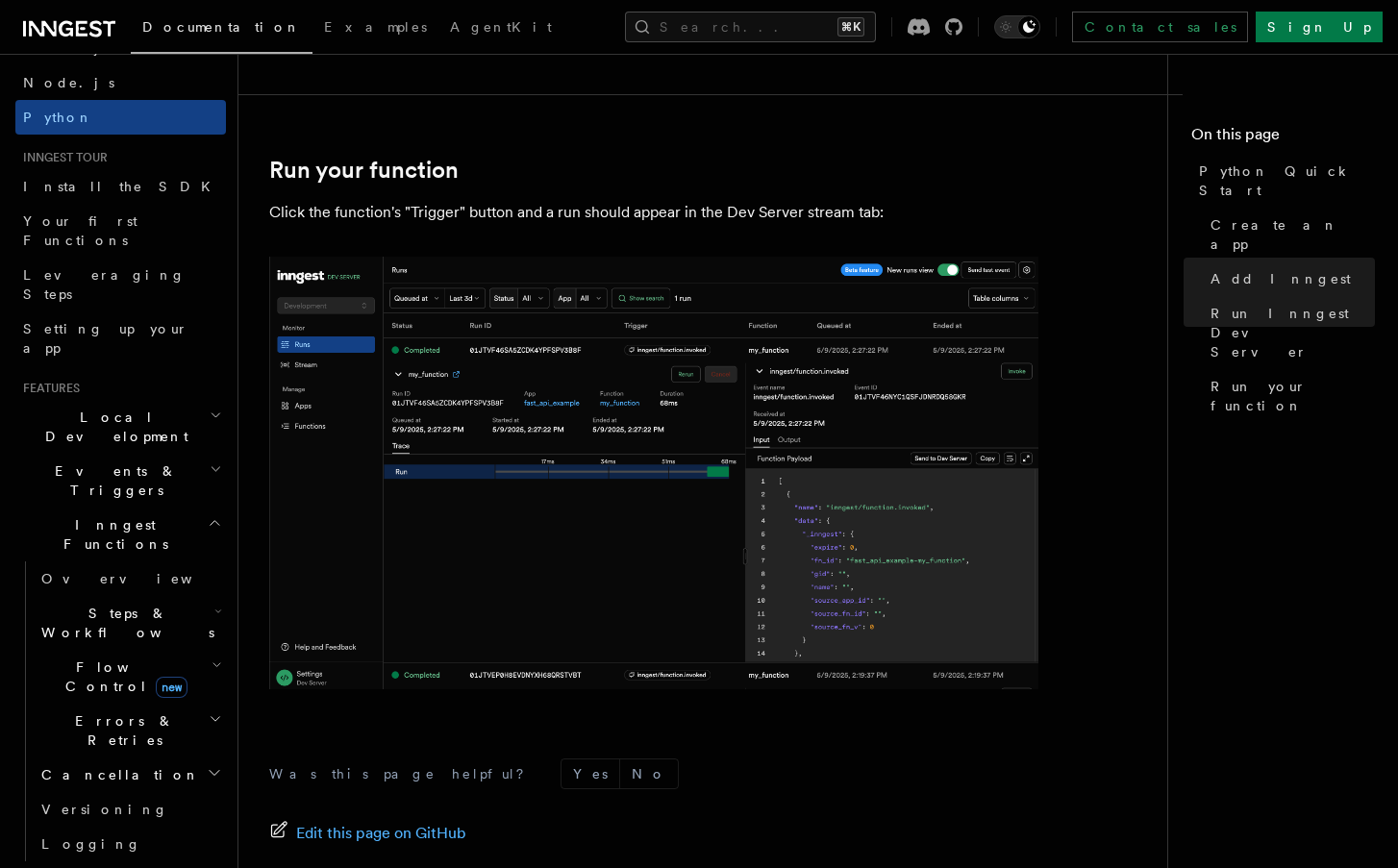 click on "Flow Control new" at bounding box center [130, 677] 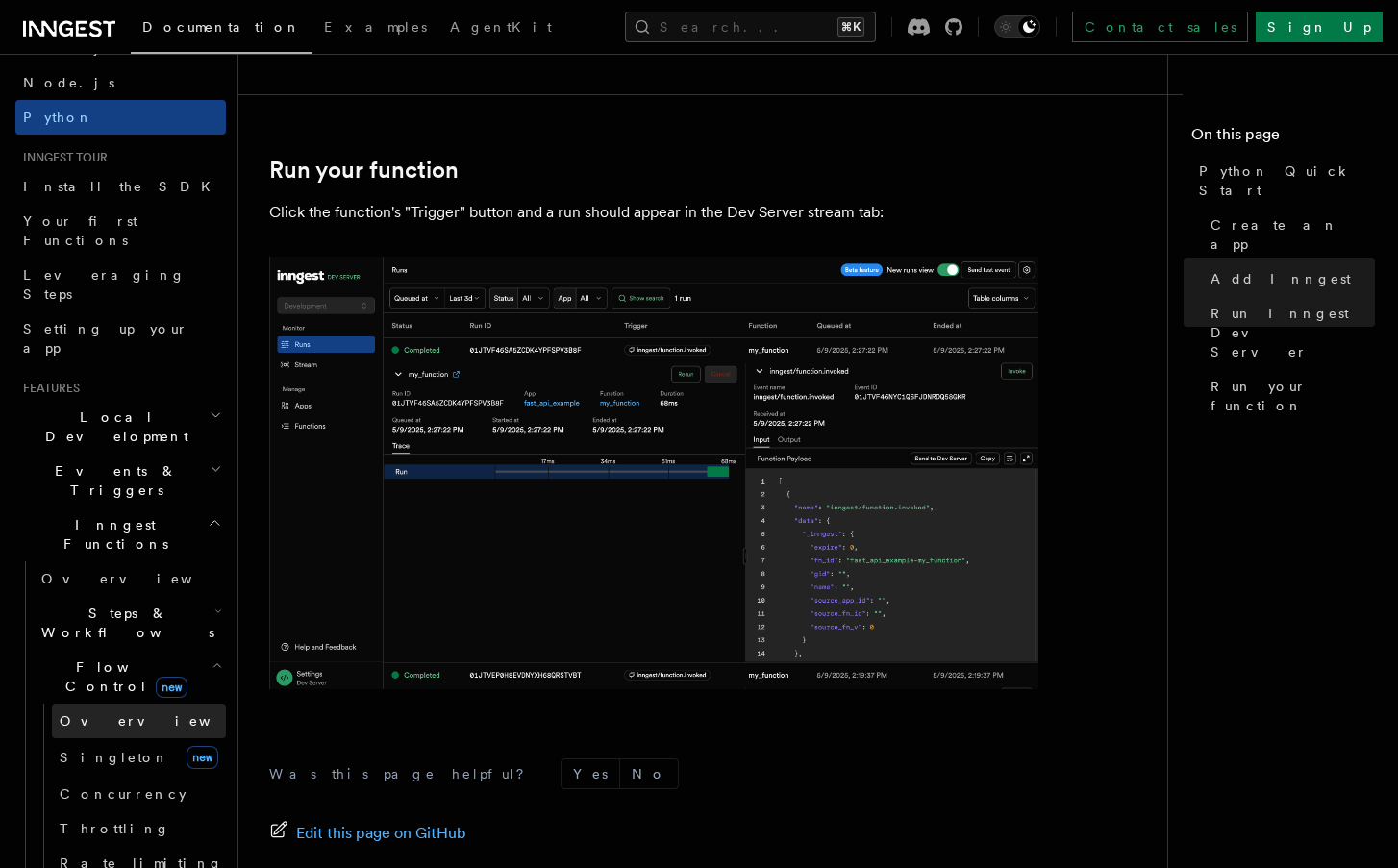 click on "Overview" at bounding box center [138, 721] 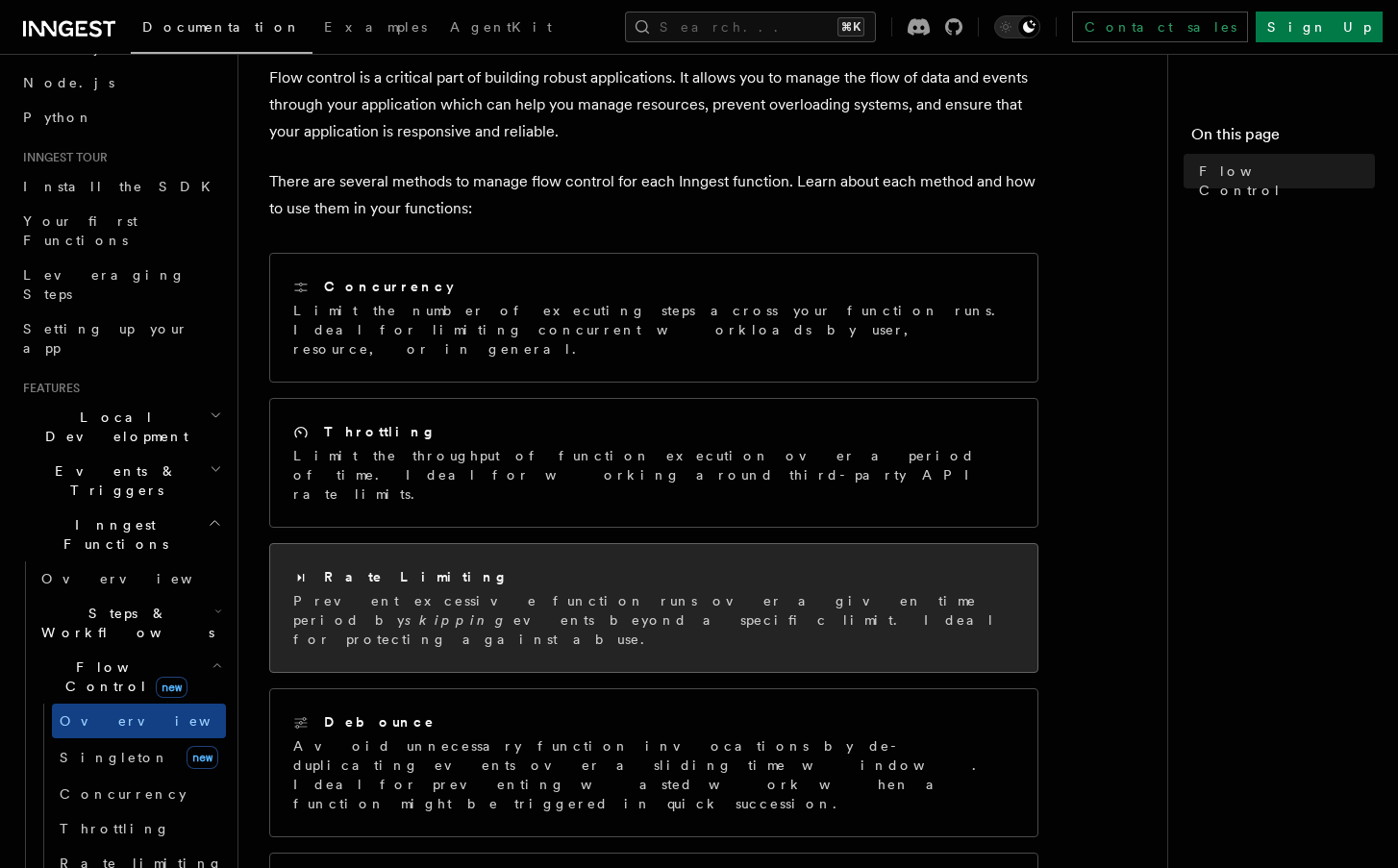 scroll, scrollTop: 120, scrollLeft: 0, axis: vertical 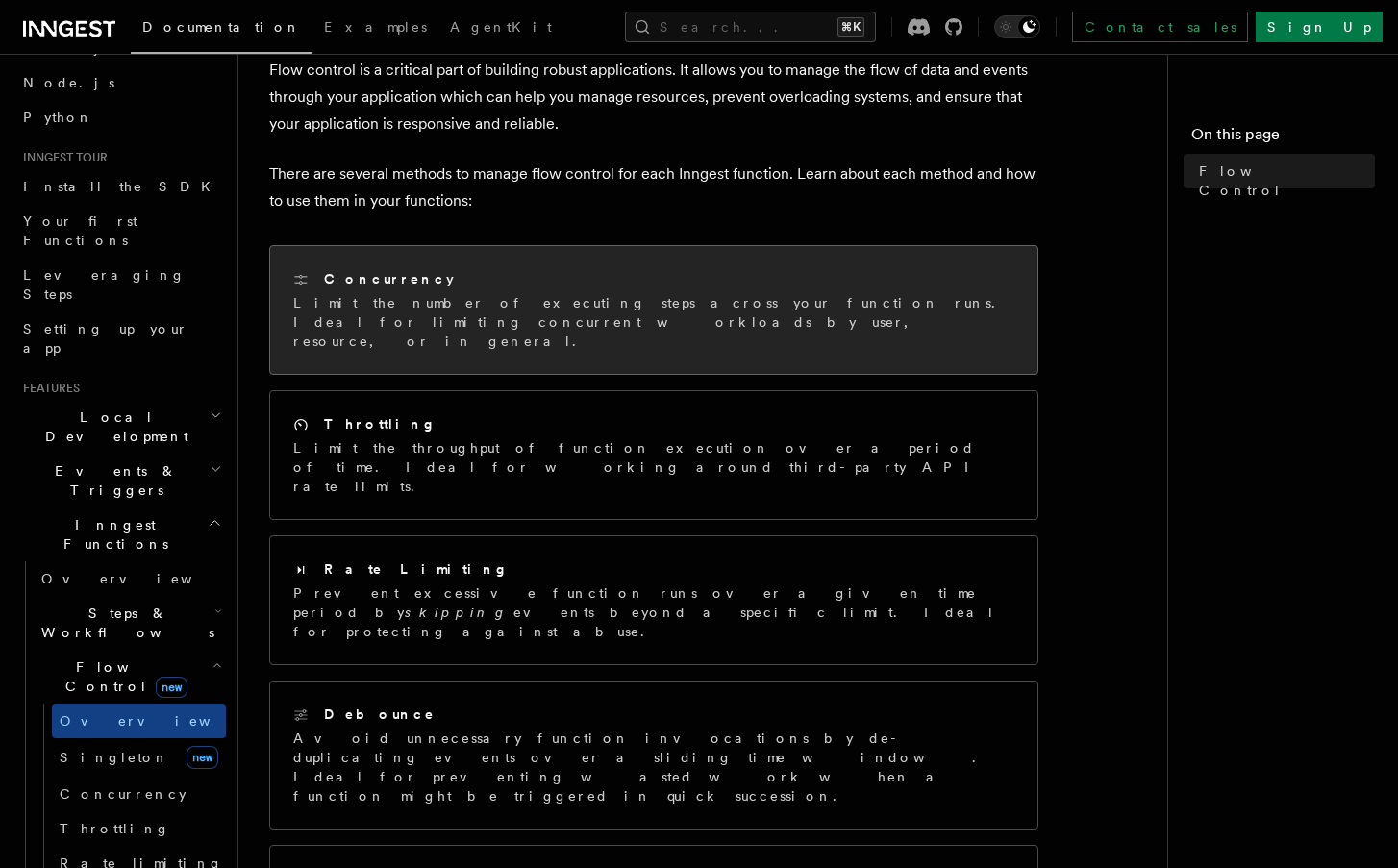 click on "Limit the number of executing steps across your function runs. Ideal for limiting concurrent workloads by user, resource, or in general." at bounding box center [654, 322] 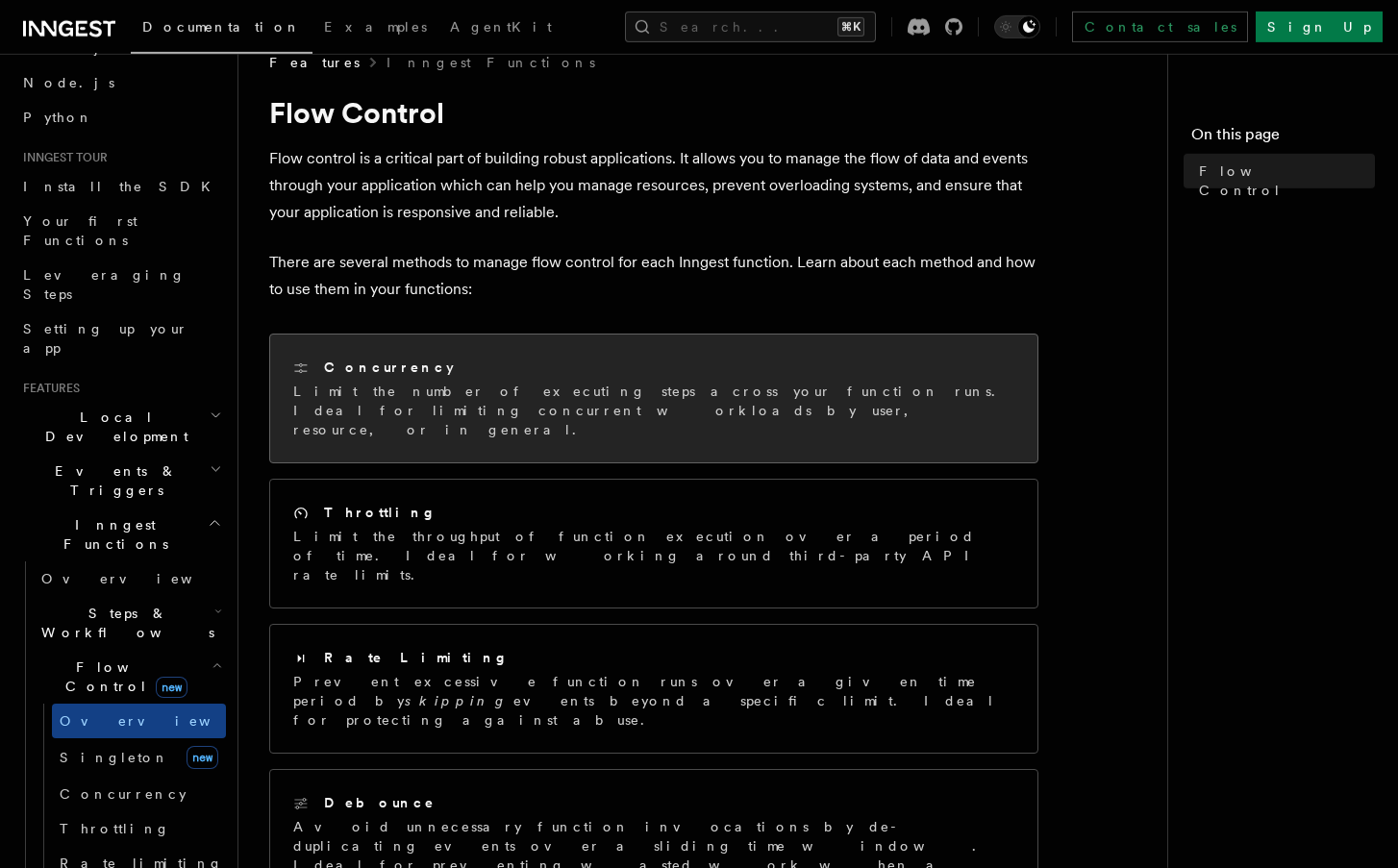 scroll, scrollTop: 0, scrollLeft: 0, axis: both 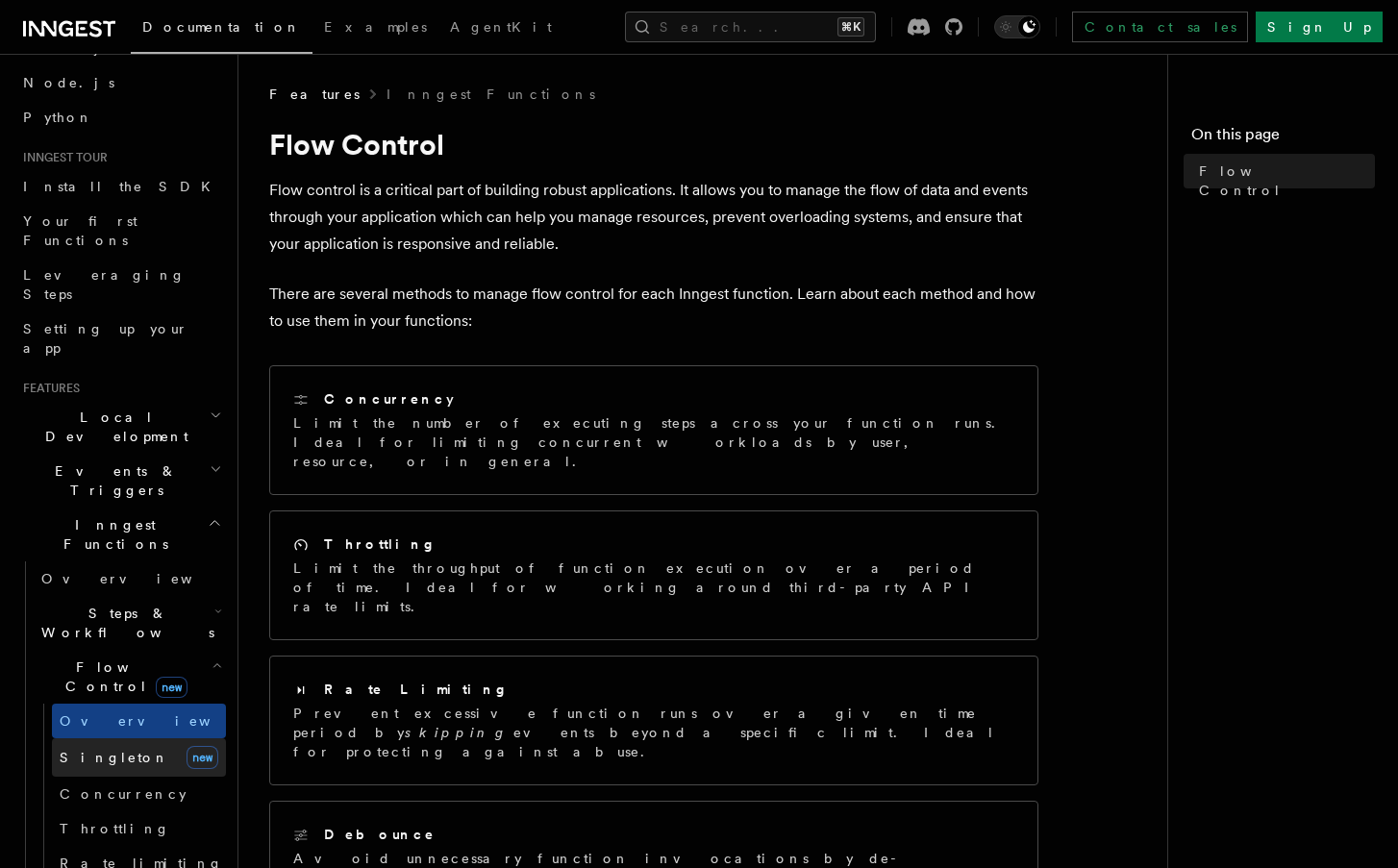 click on "Singleton new" at bounding box center [138, 757] 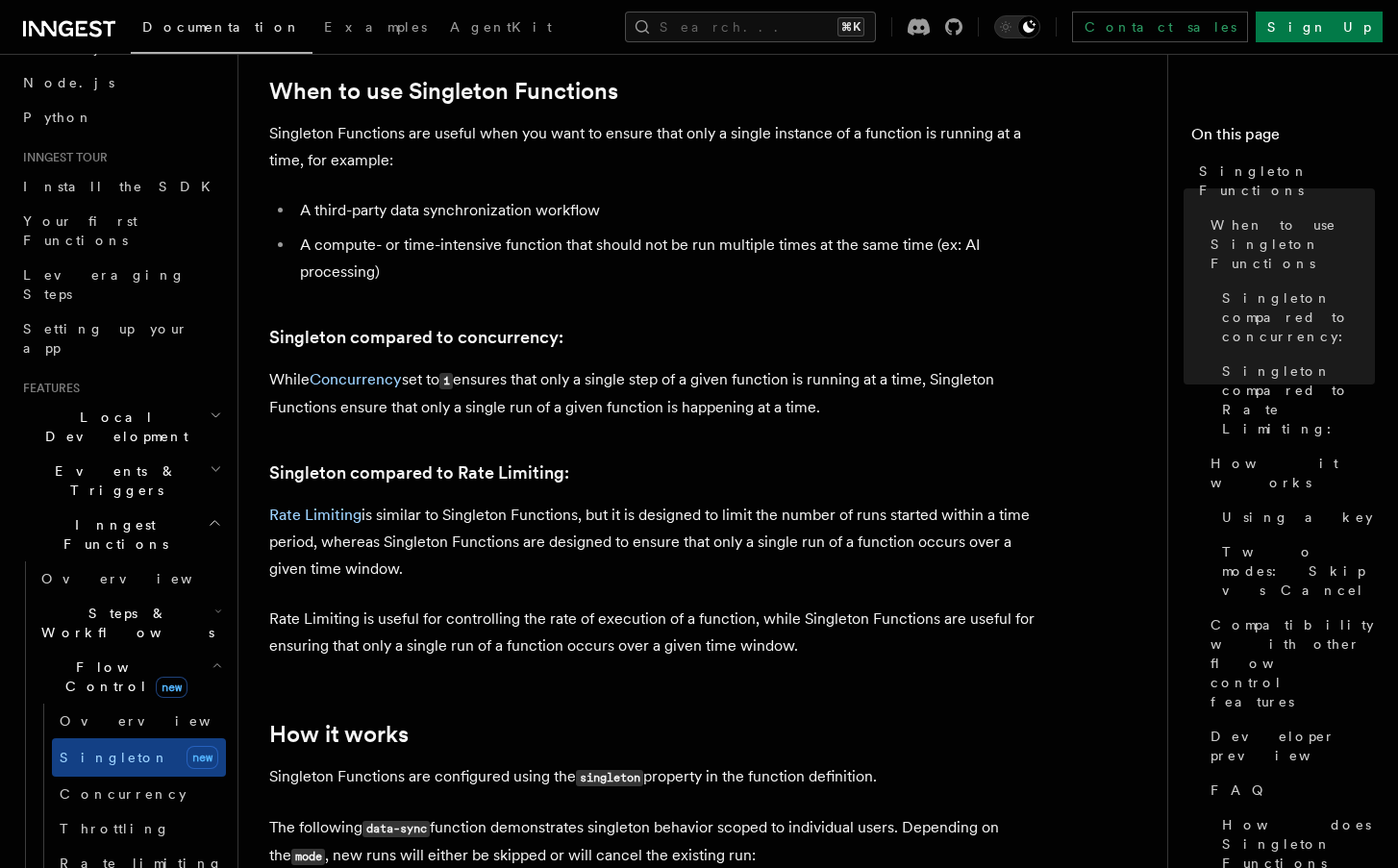 scroll, scrollTop: 873, scrollLeft: 0, axis: vertical 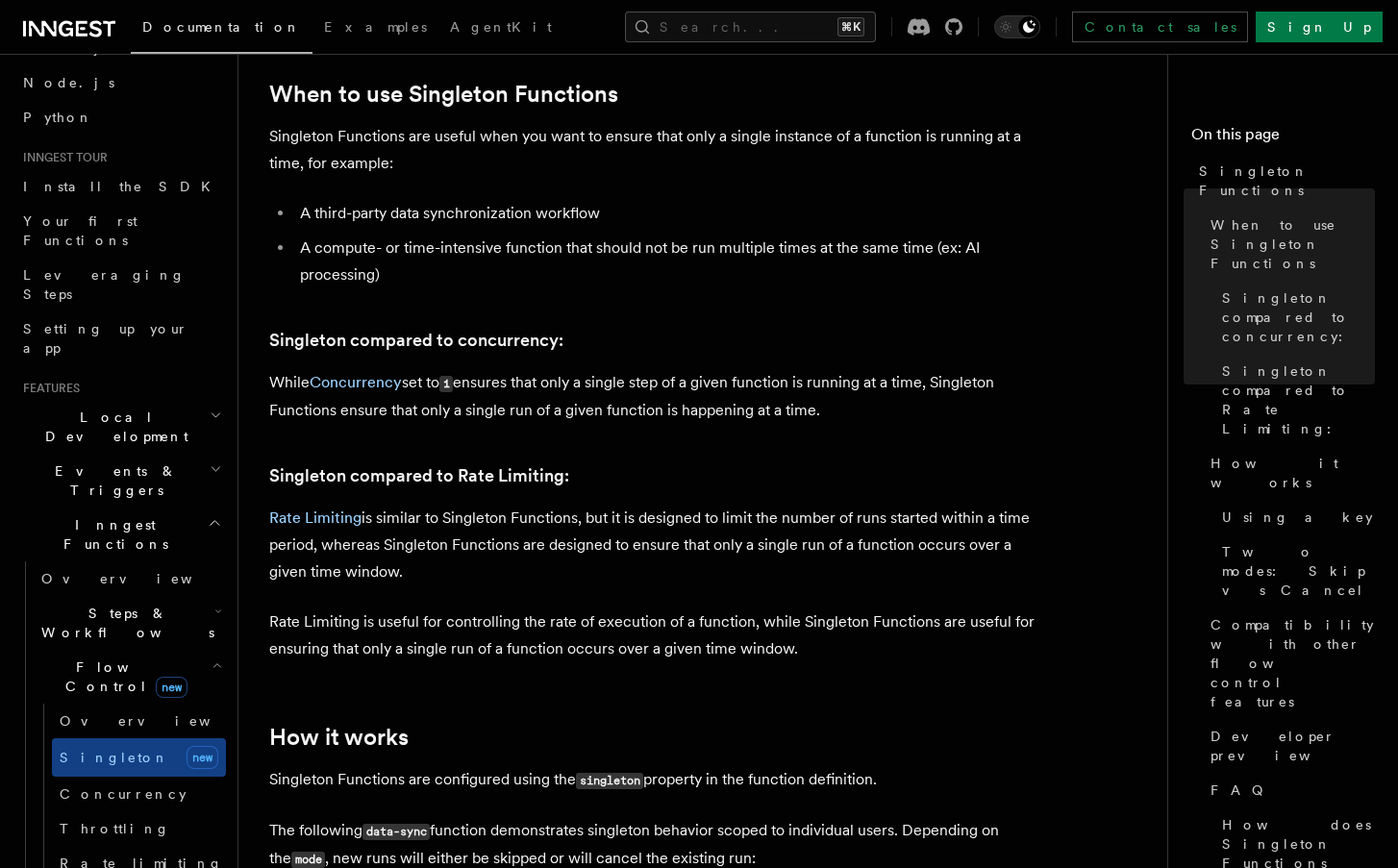 click on "Steps & Workflows" at bounding box center (130, 623) 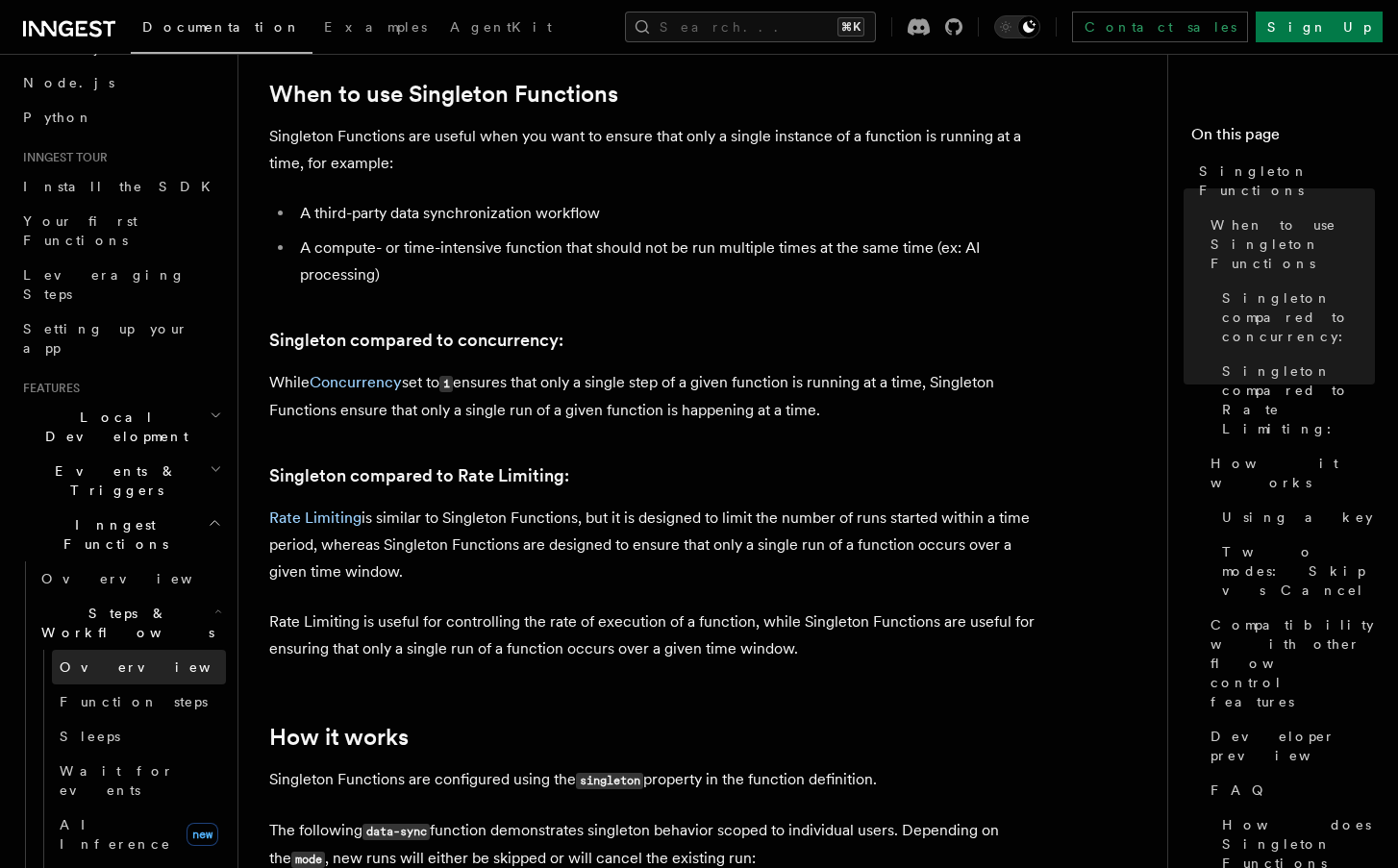 click on "Overview" at bounding box center [138, 667] 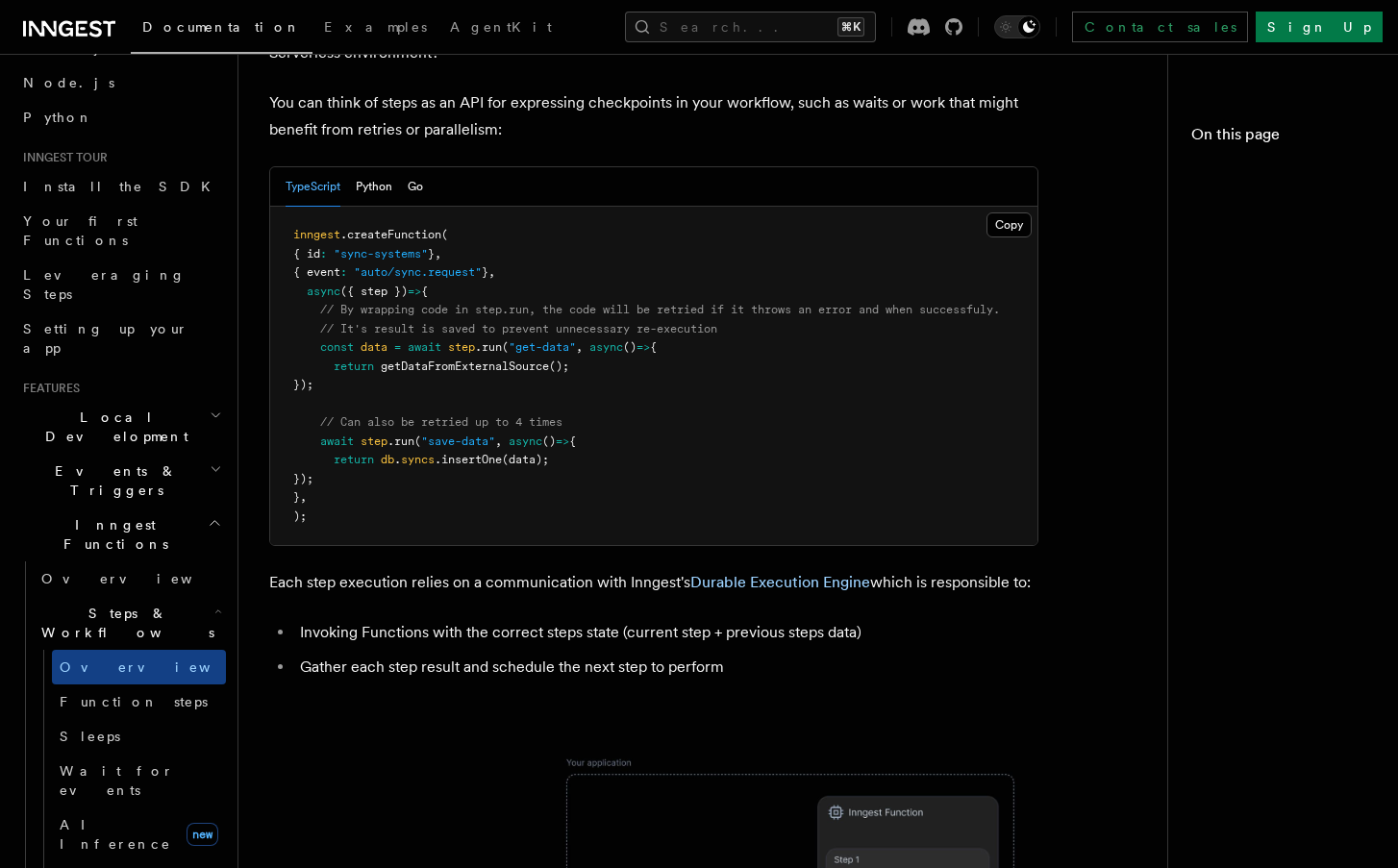 scroll, scrollTop: 0, scrollLeft: 0, axis: both 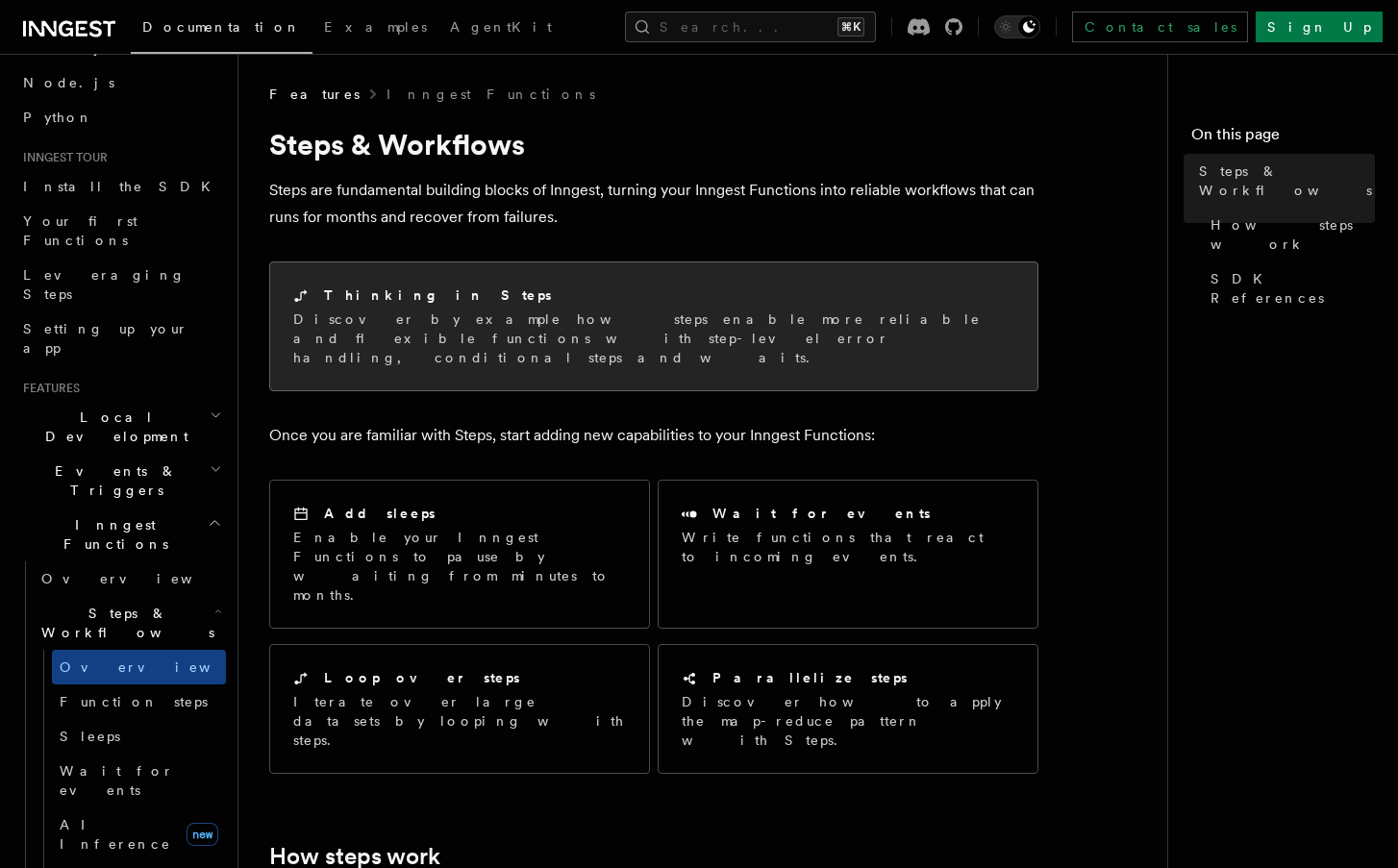 click on "Thinking in Steps" at bounding box center (437, 295) 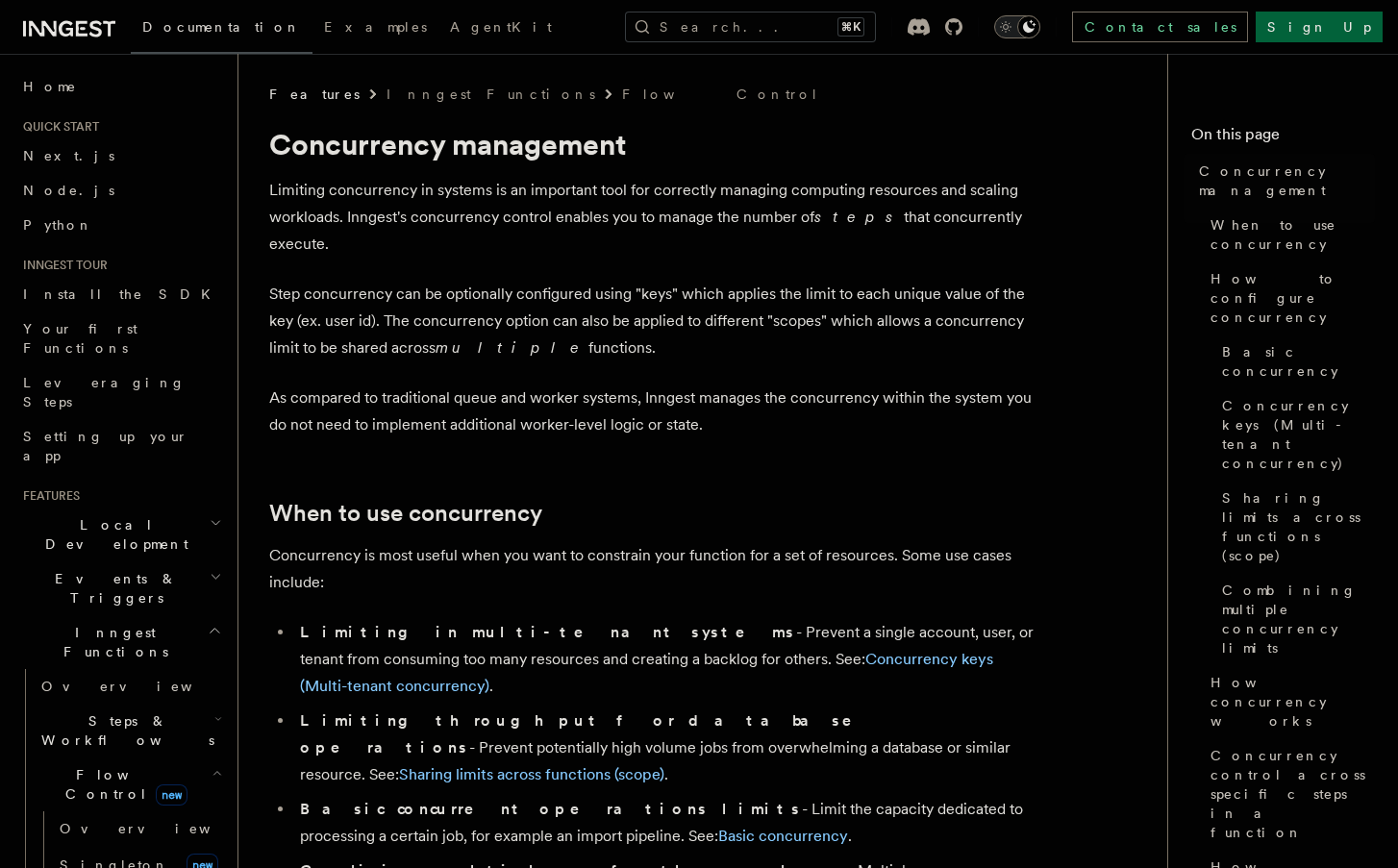 scroll, scrollTop: 0, scrollLeft: 0, axis: both 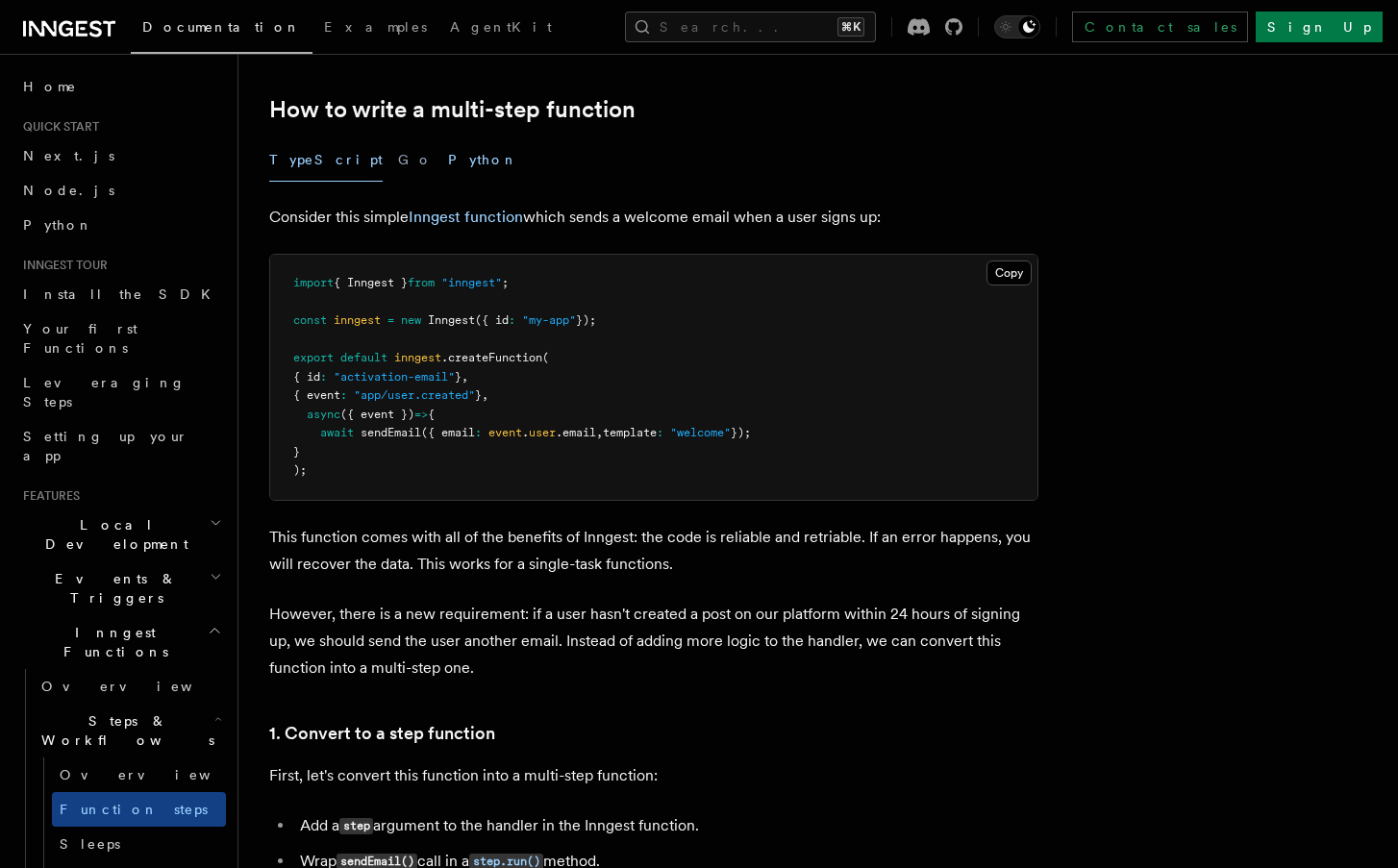 click on "Python" at bounding box center (483, 160) 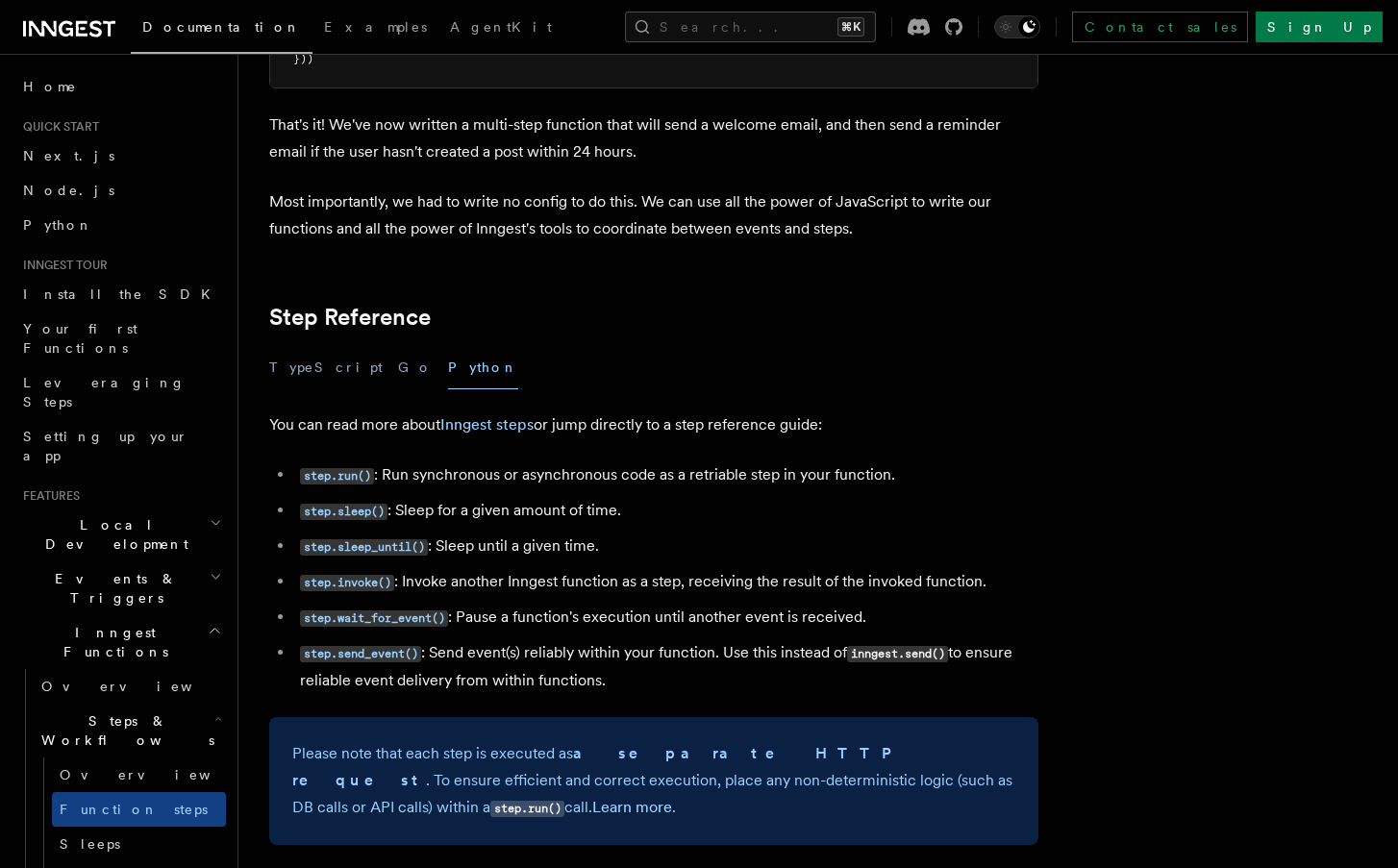scroll, scrollTop: 3593, scrollLeft: 0, axis: vertical 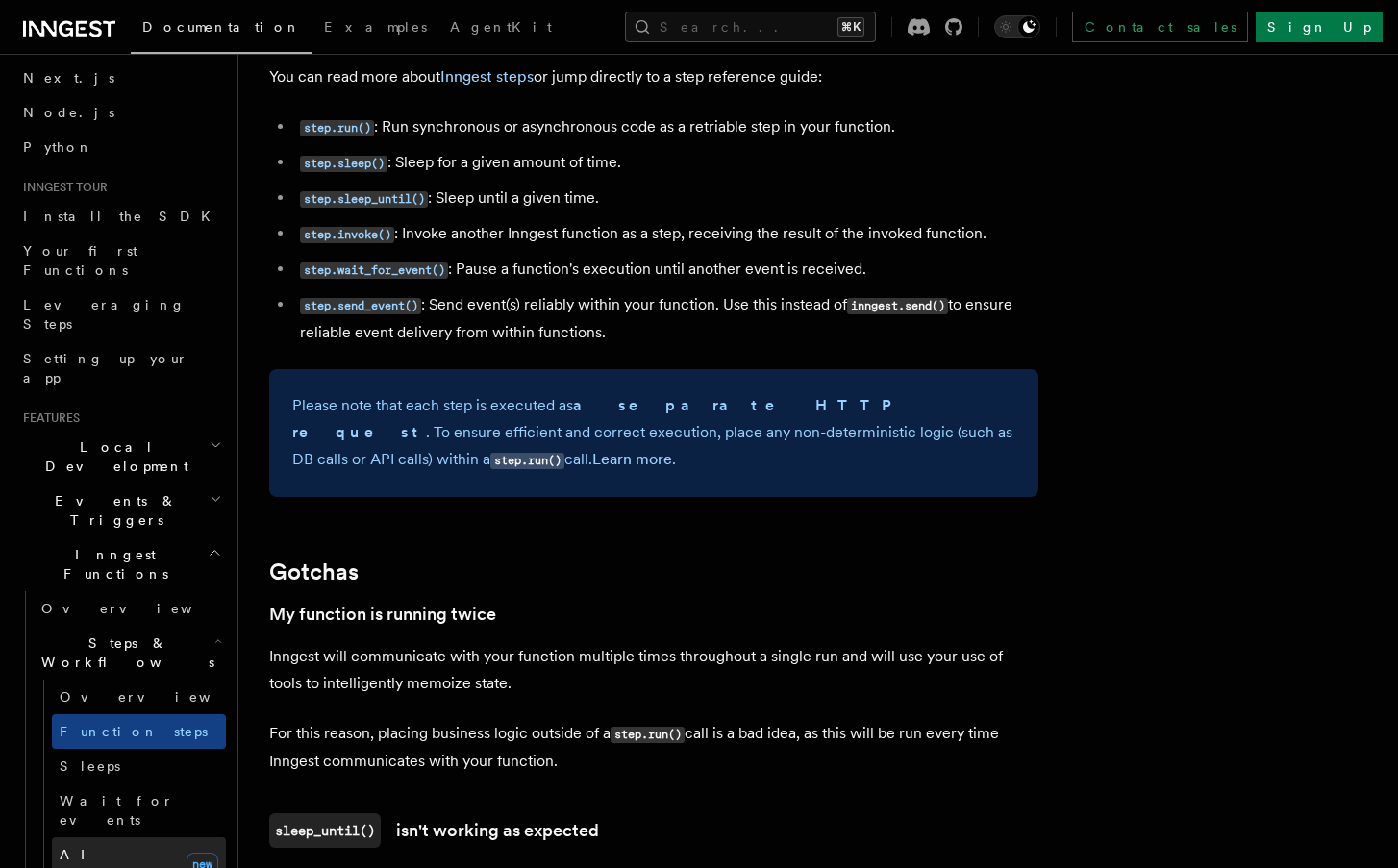 click on "AI Inference new" at bounding box center [138, 864] 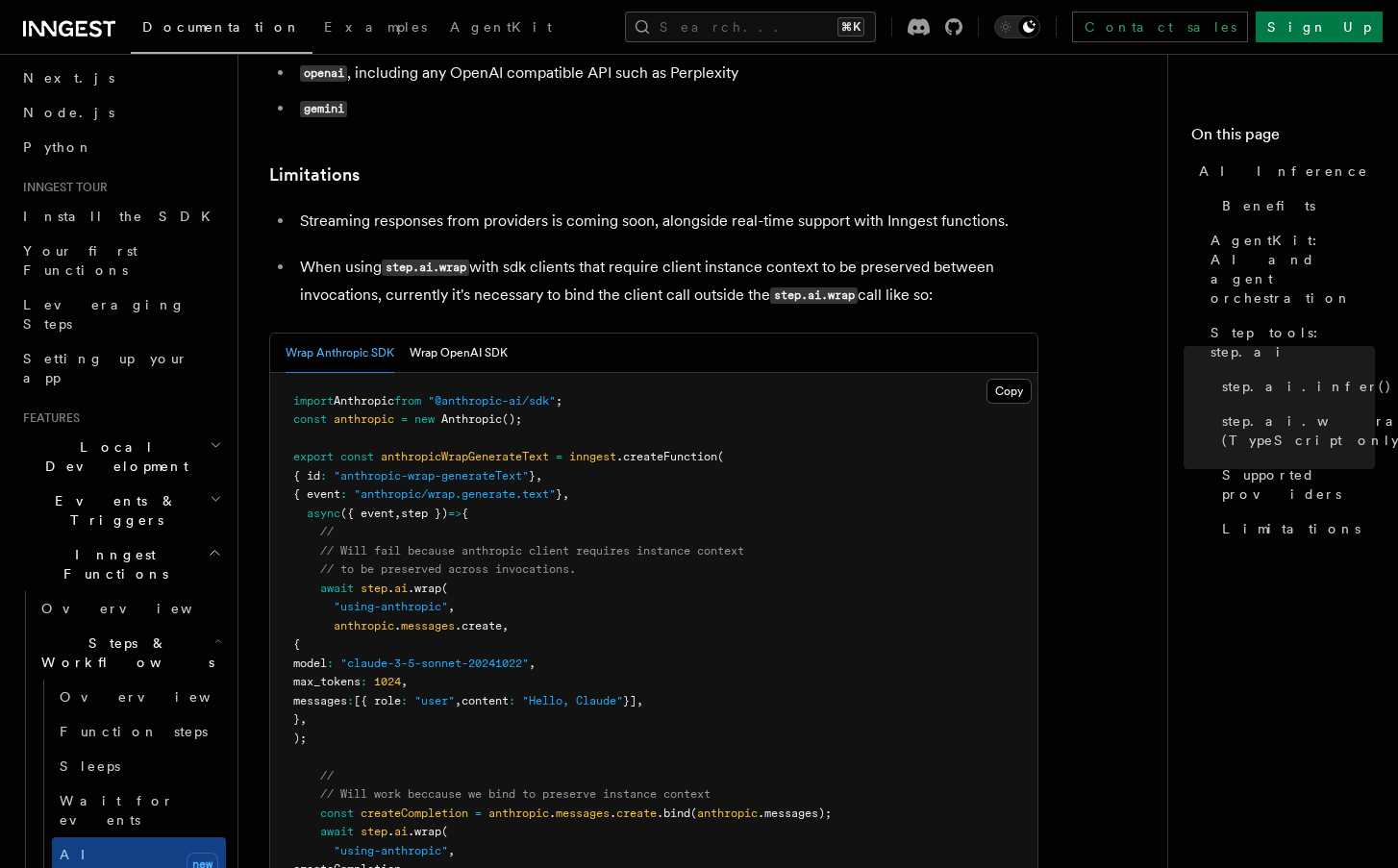 scroll, scrollTop: 3736, scrollLeft: 0, axis: vertical 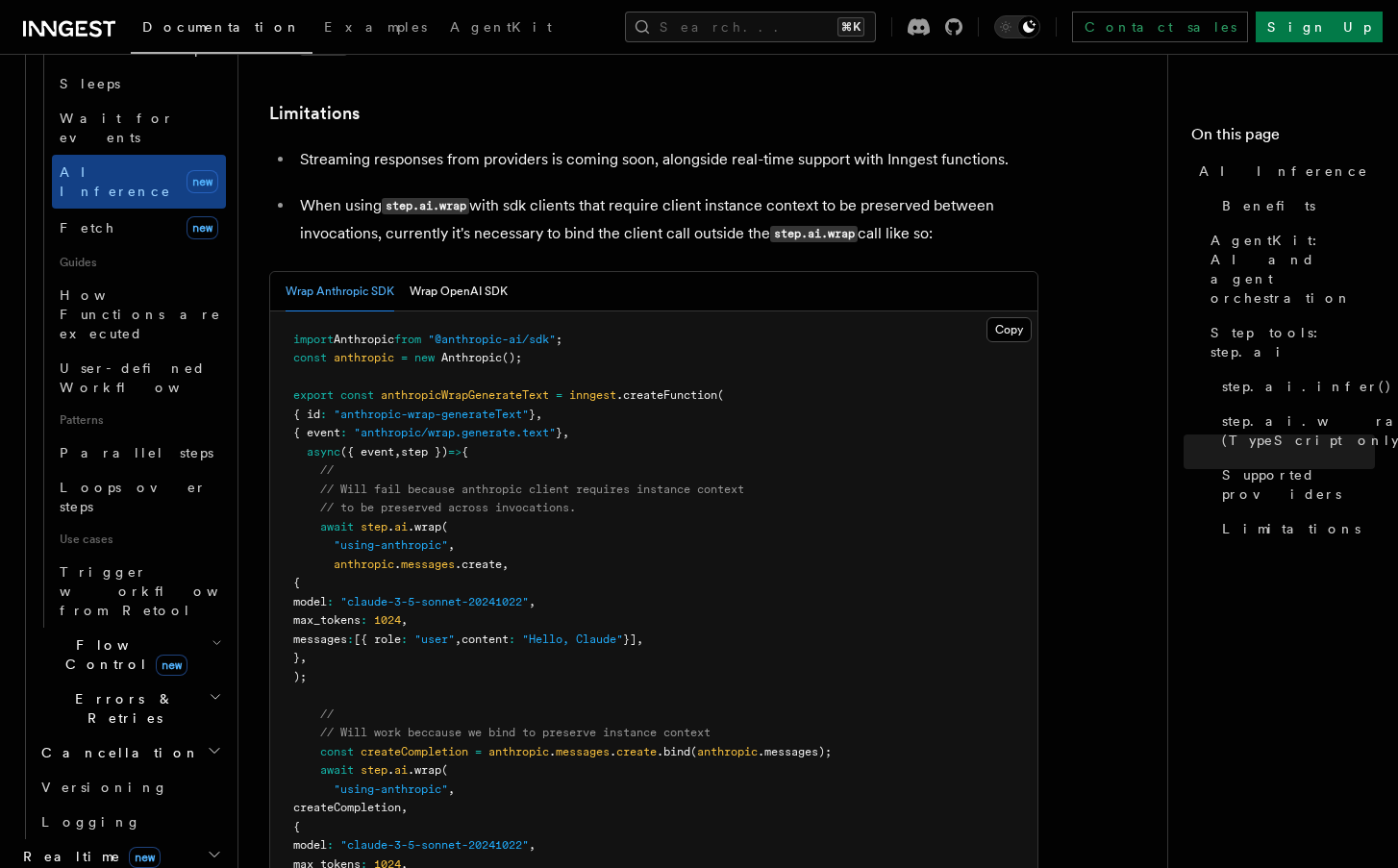 click on "Realtime new" at bounding box center (120, 856) 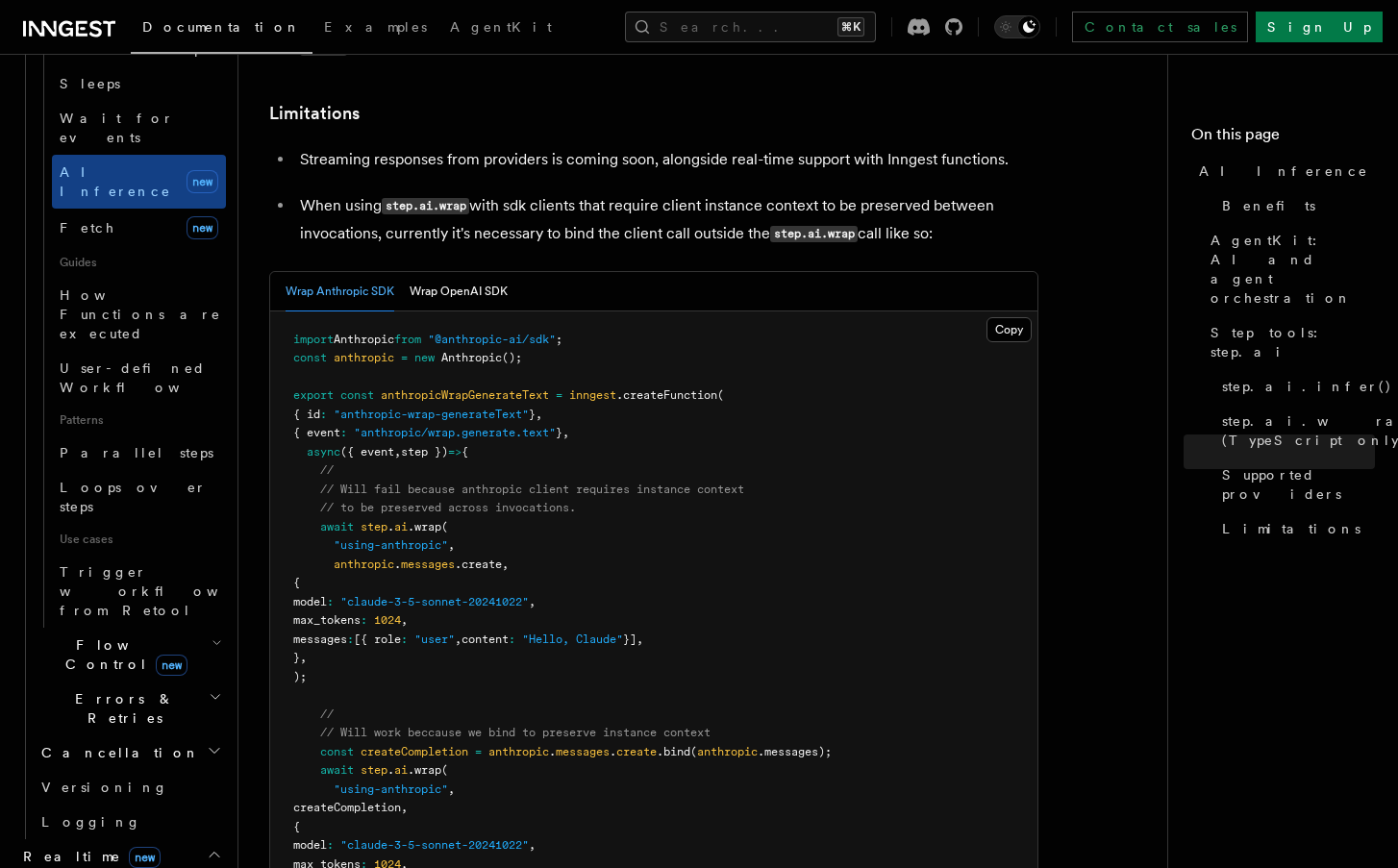 click on "Overview" at bounding box center [130, 891] 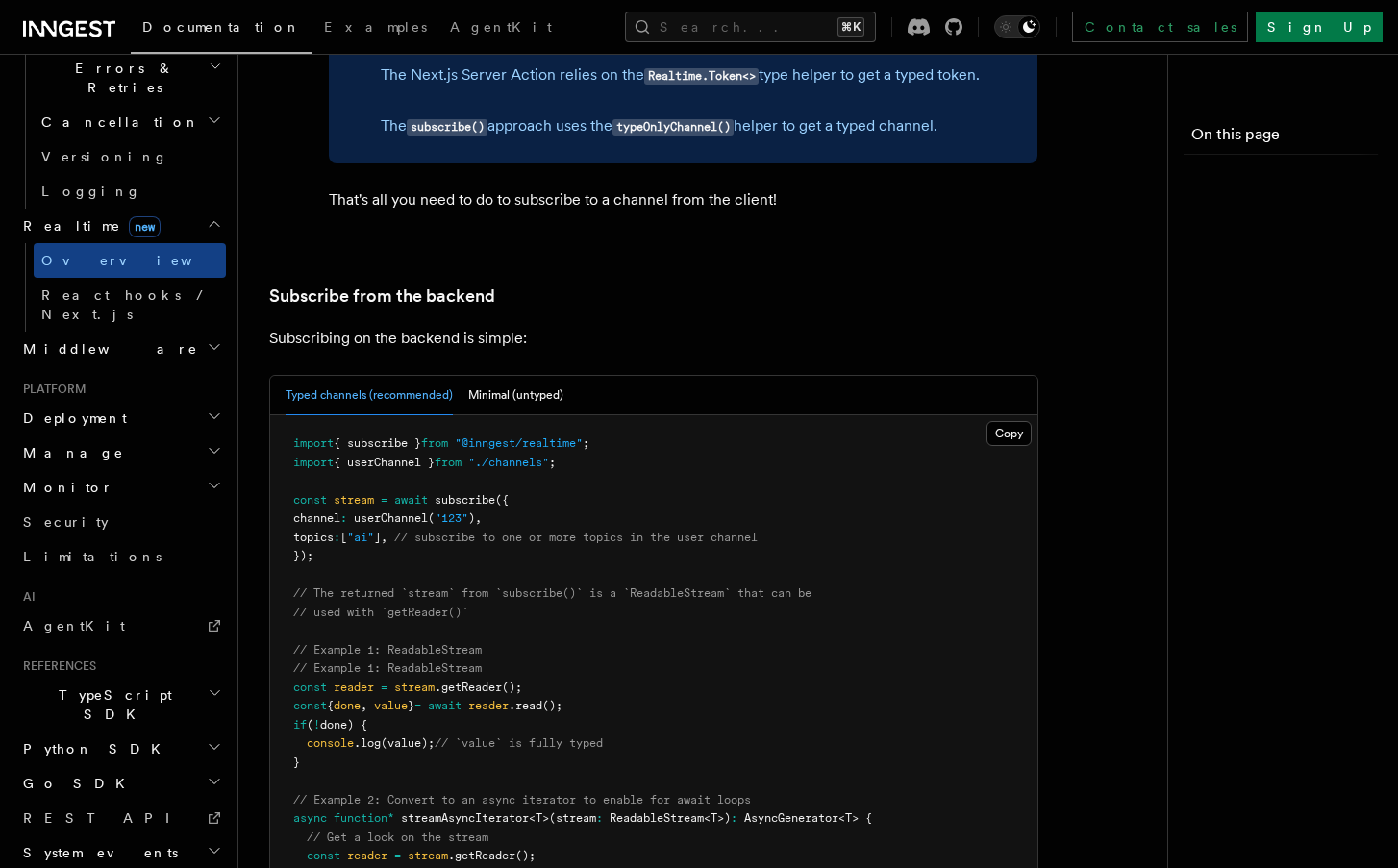 scroll, scrollTop: 0, scrollLeft: 0, axis: both 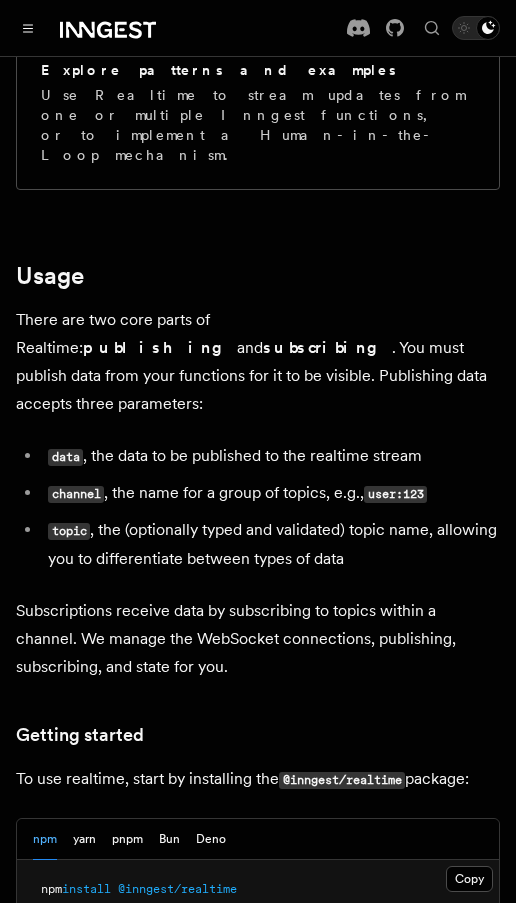 click at bounding box center [86, 28] 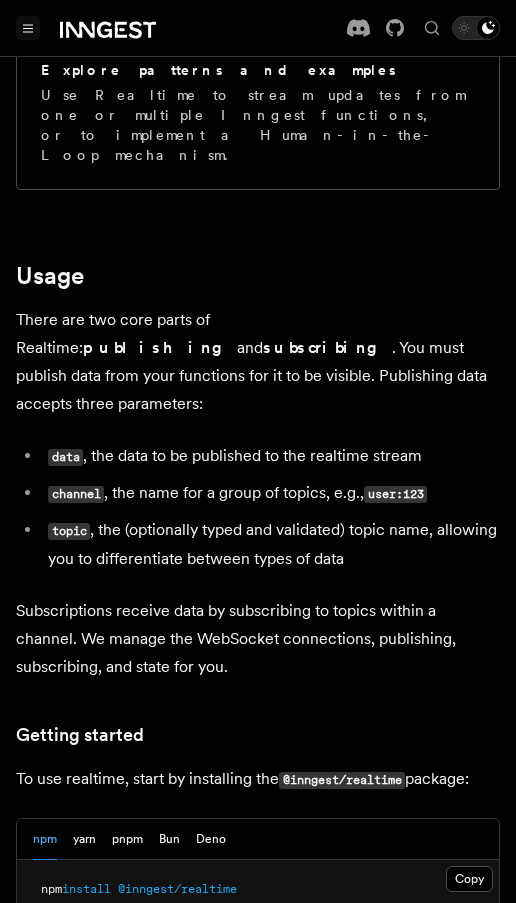 click at bounding box center [28, 28] 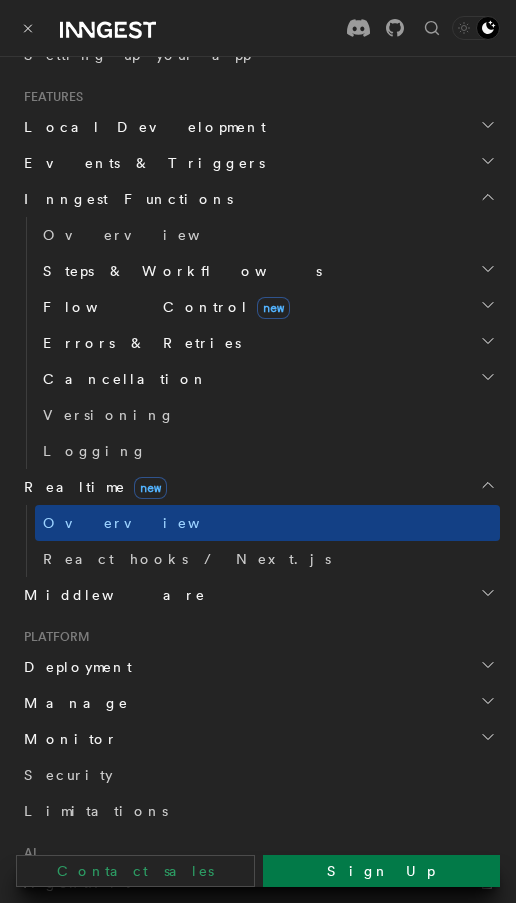 scroll, scrollTop: 537, scrollLeft: 0, axis: vertical 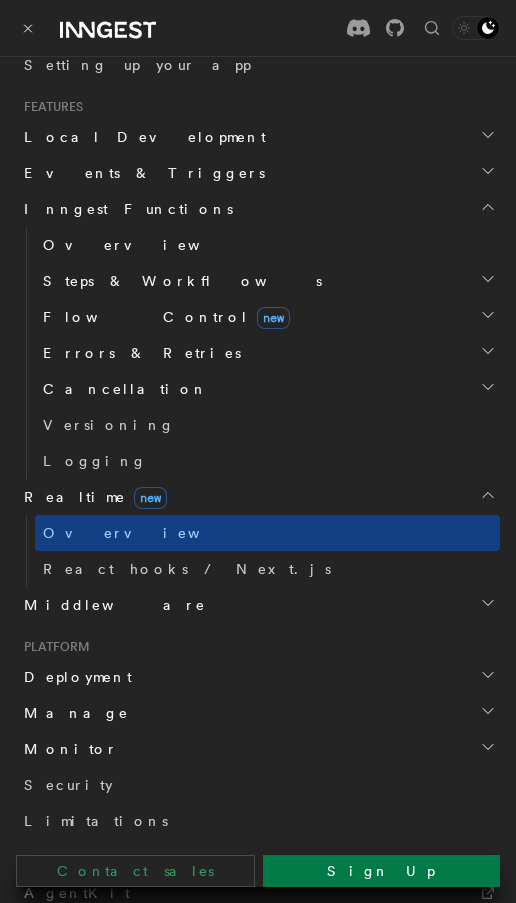 click on "Overview" at bounding box center (267, 245) 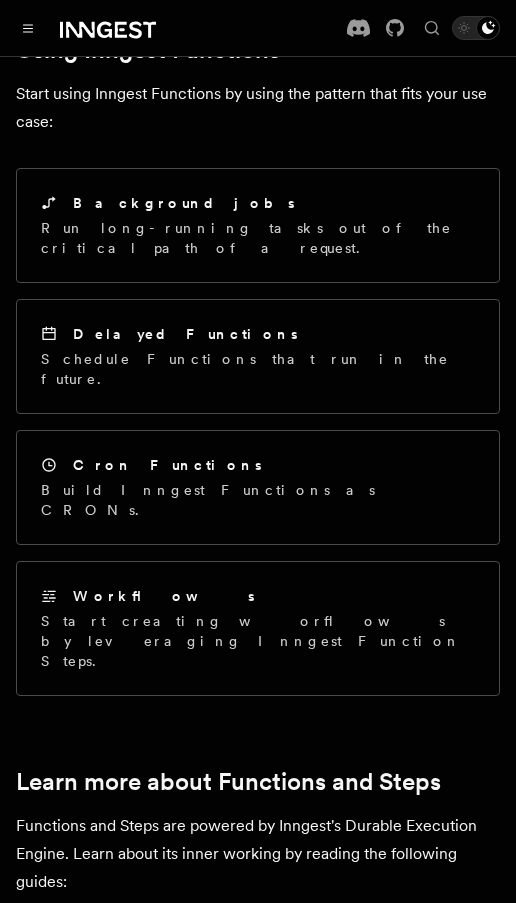 scroll, scrollTop: 1224, scrollLeft: 0, axis: vertical 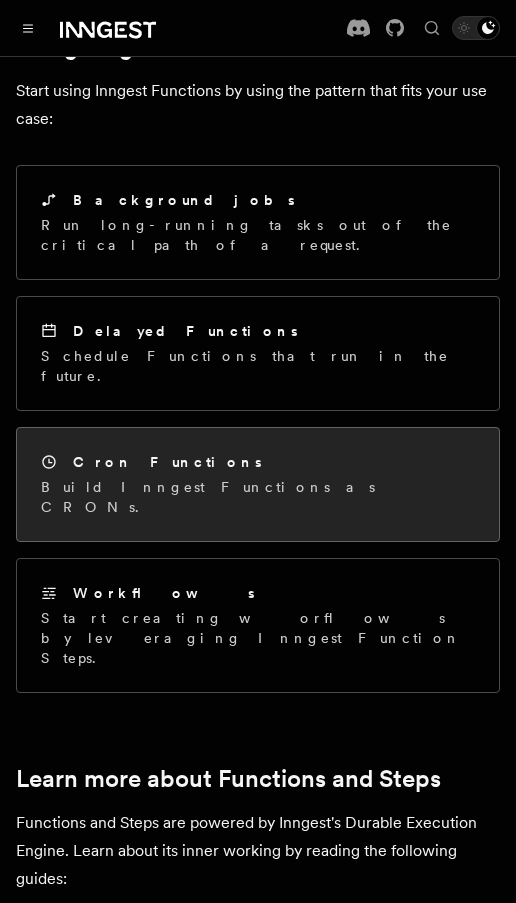 click on "Cron Functions Build Inngest Functions as CRONs." at bounding box center (258, 484) 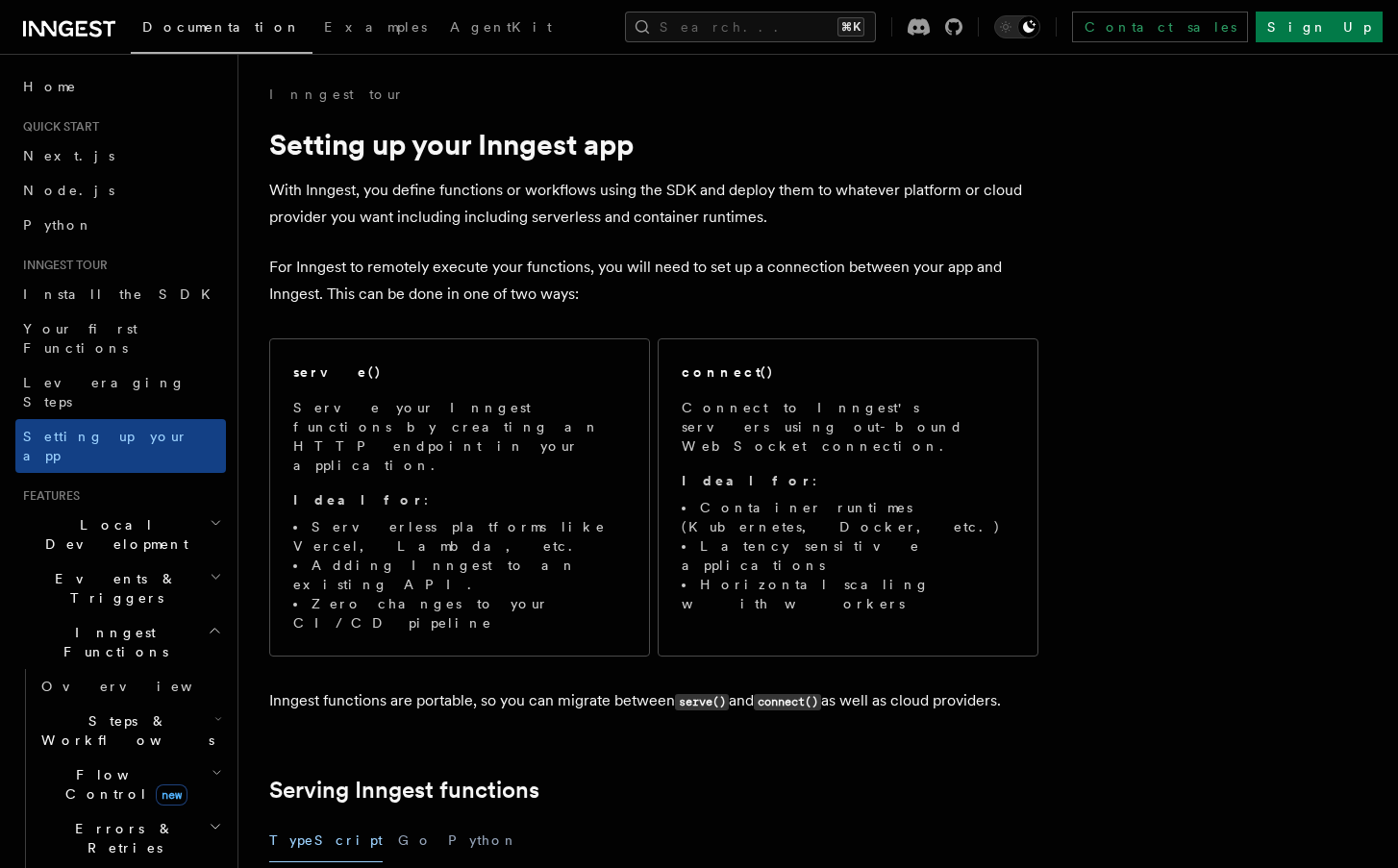 scroll, scrollTop: 0, scrollLeft: 0, axis: both 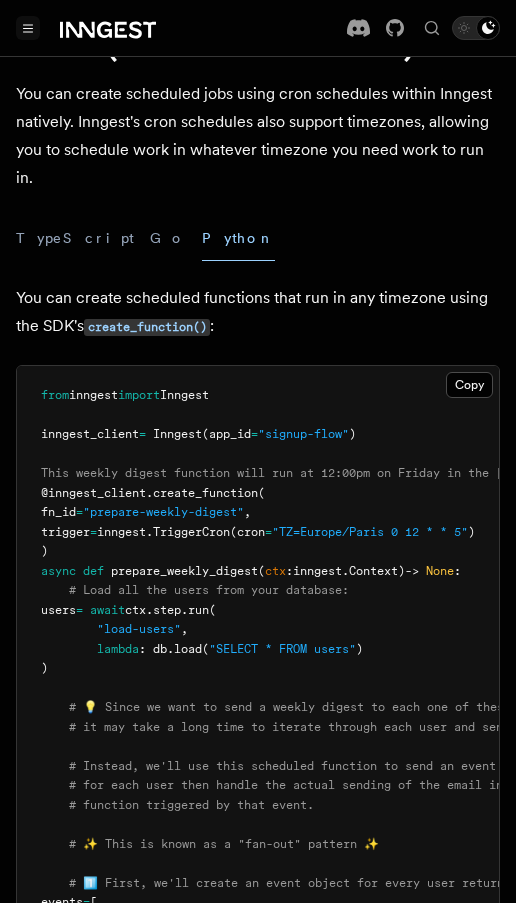 click 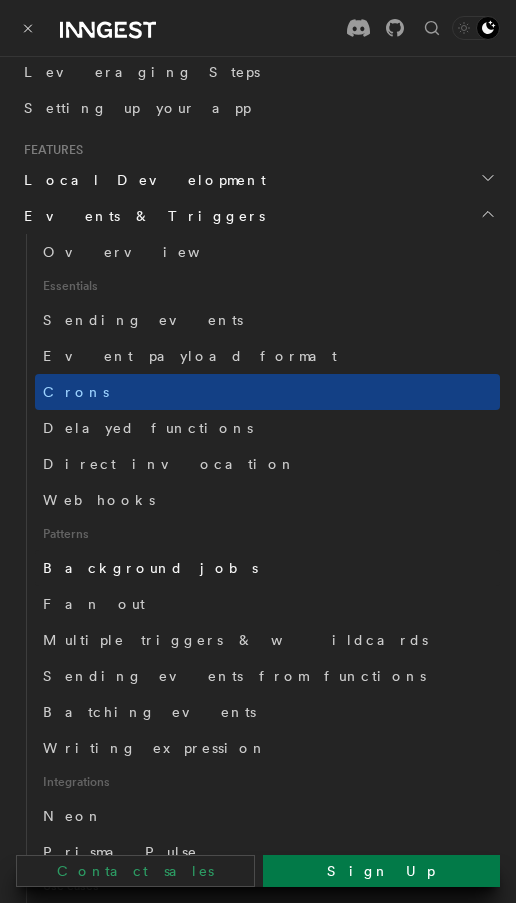 scroll, scrollTop: 508, scrollLeft: 0, axis: vertical 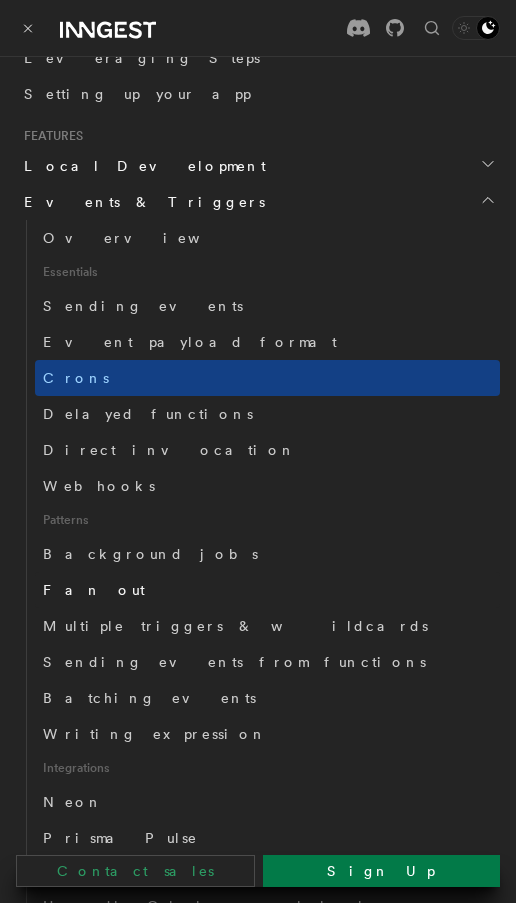 click on "Fan out" at bounding box center (94, 590) 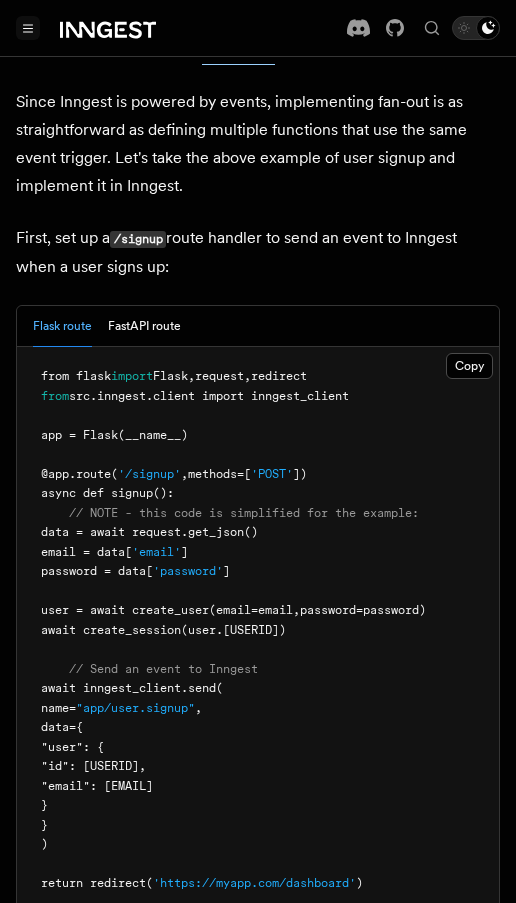 scroll, scrollTop: 1073, scrollLeft: 0, axis: vertical 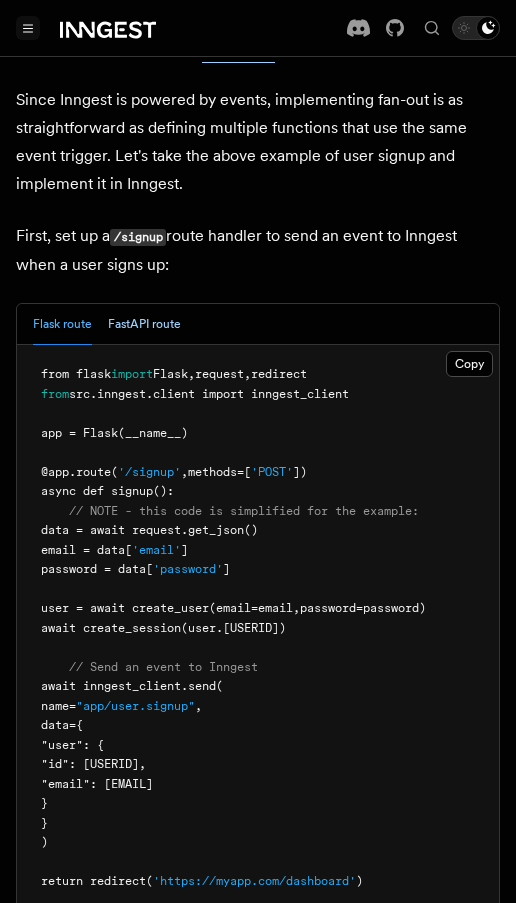 click on "FastAPI route" at bounding box center (144, 324) 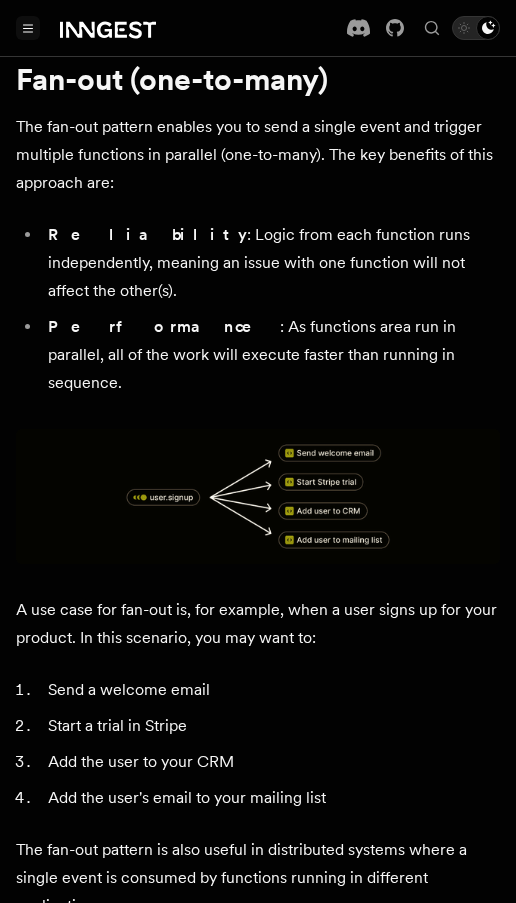 scroll, scrollTop: 0, scrollLeft: 0, axis: both 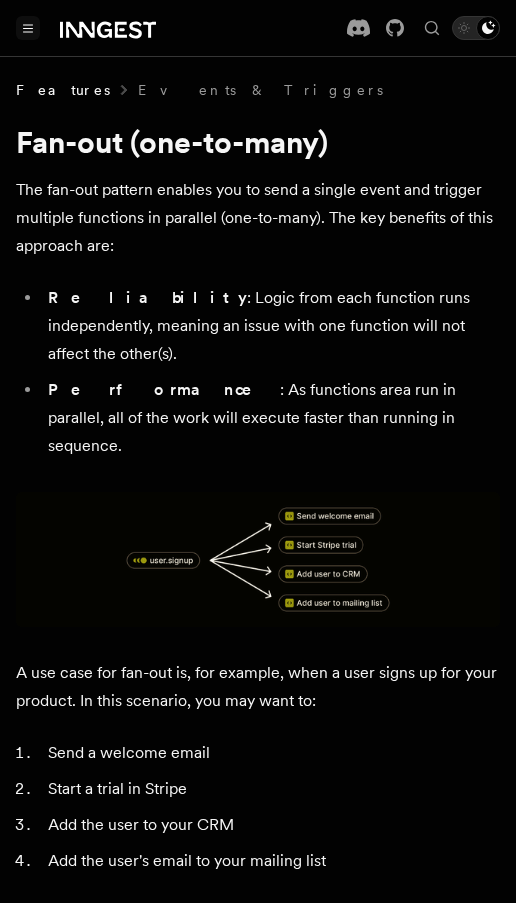 click on "Performance : As functions area run in parallel, all of the work will execute faster than running in sequence." at bounding box center [271, 418] 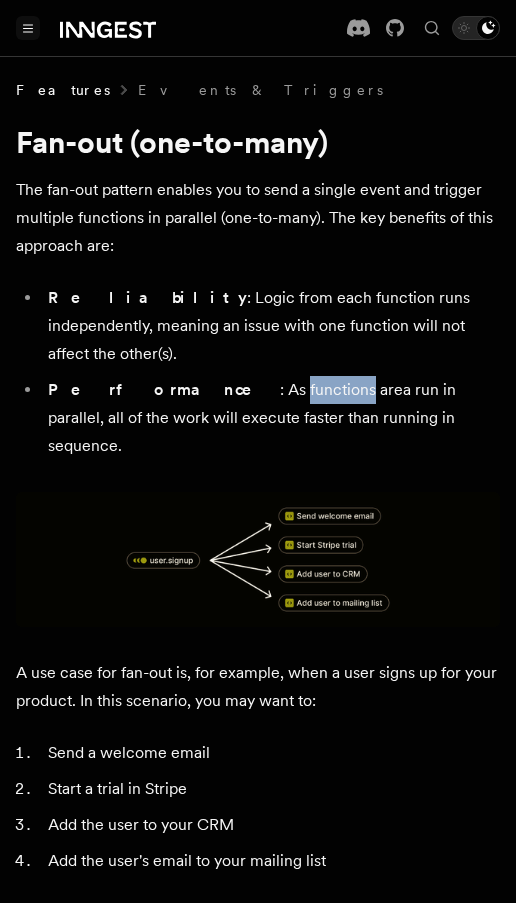 click on "Performance : As functions area run in parallel, all of the work will execute faster than running in sequence." at bounding box center [271, 418] 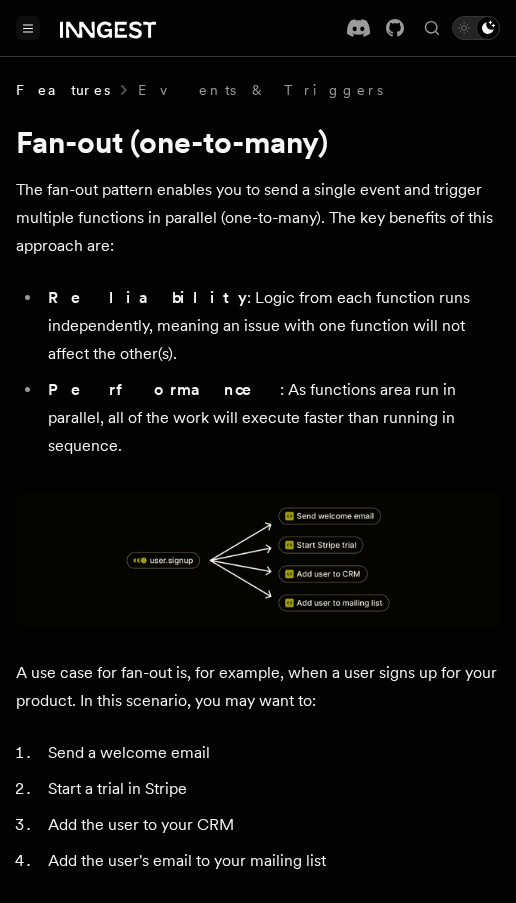 click on "Performance : As functions area run in parallel, all of the work will execute faster than running in sequence." at bounding box center [271, 418] 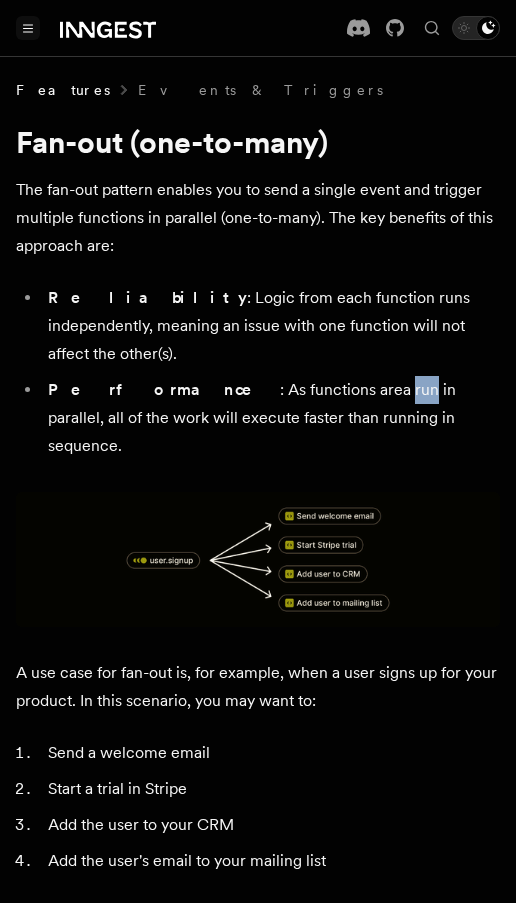 click on "Performance : As functions area run in parallel, all of the work will execute faster than running in sequence." at bounding box center [271, 418] 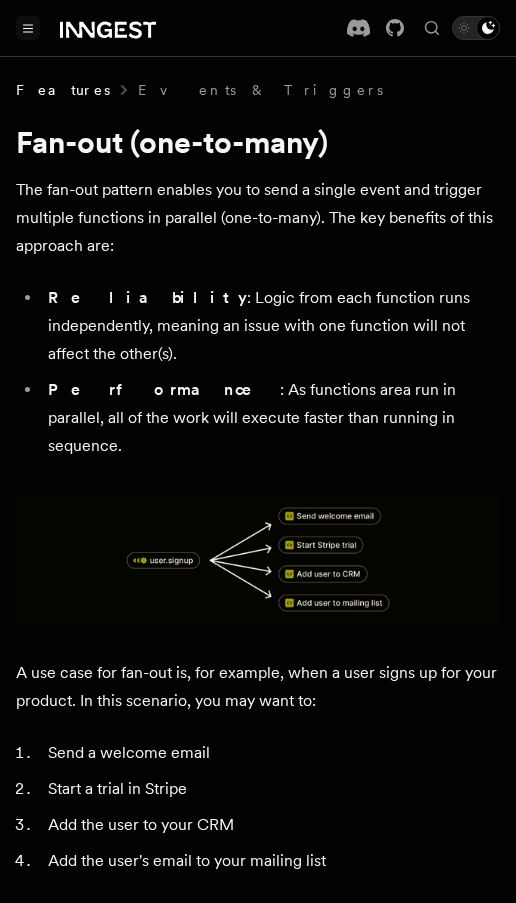 click 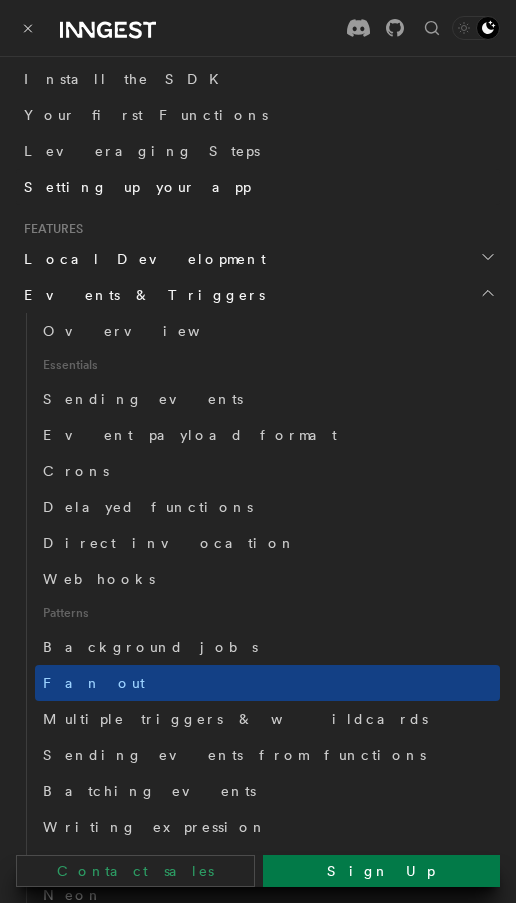 scroll, scrollTop: 736, scrollLeft: 0, axis: vertical 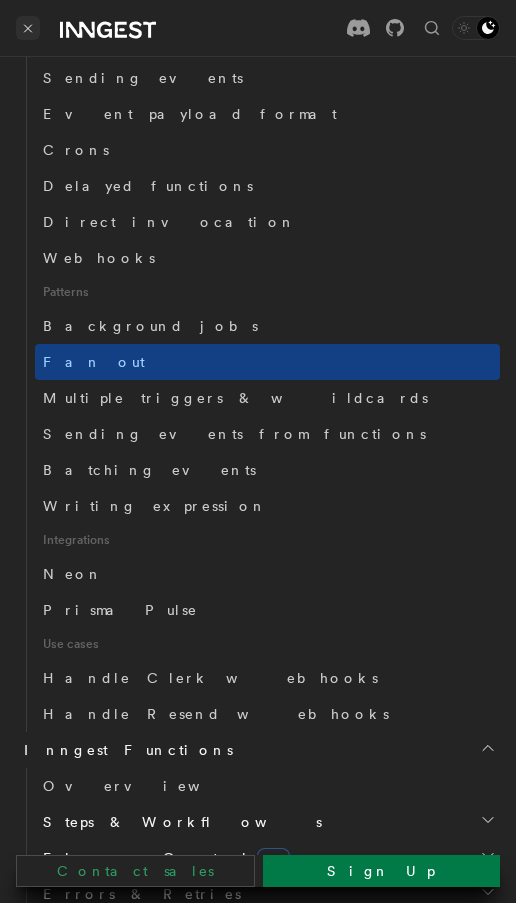 click at bounding box center (28, 28) 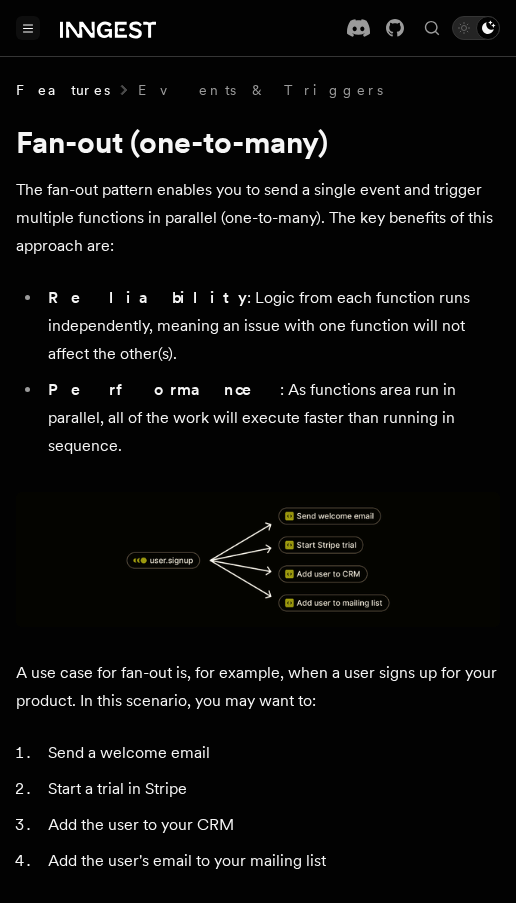 click at bounding box center [28, 28] 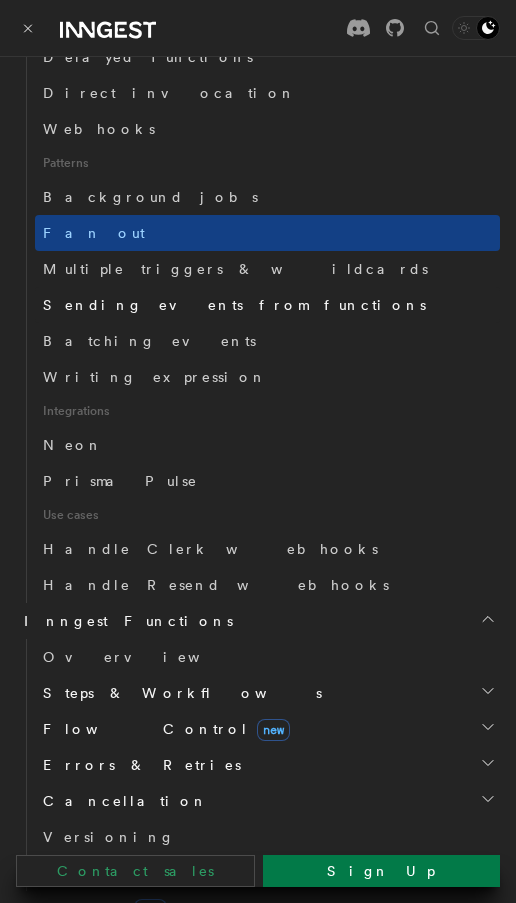 scroll, scrollTop: 876, scrollLeft: 0, axis: vertical 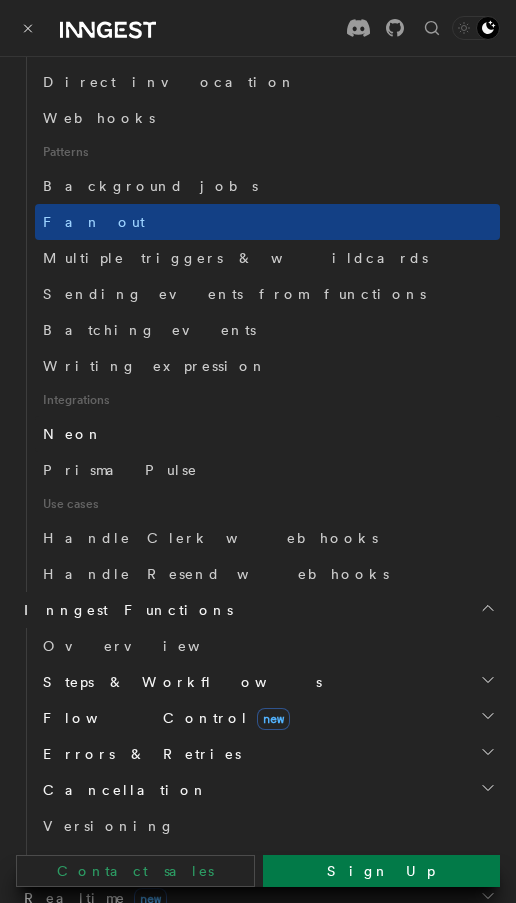 click on "Neon" at bounding box center [267, 434] 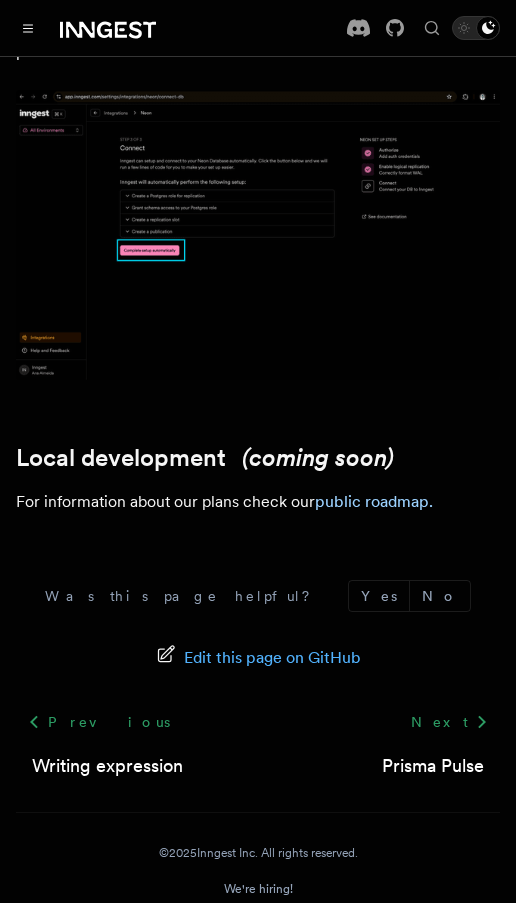 scroll, scrollTop: 3890, scrollLeft: 0, axis: vertical 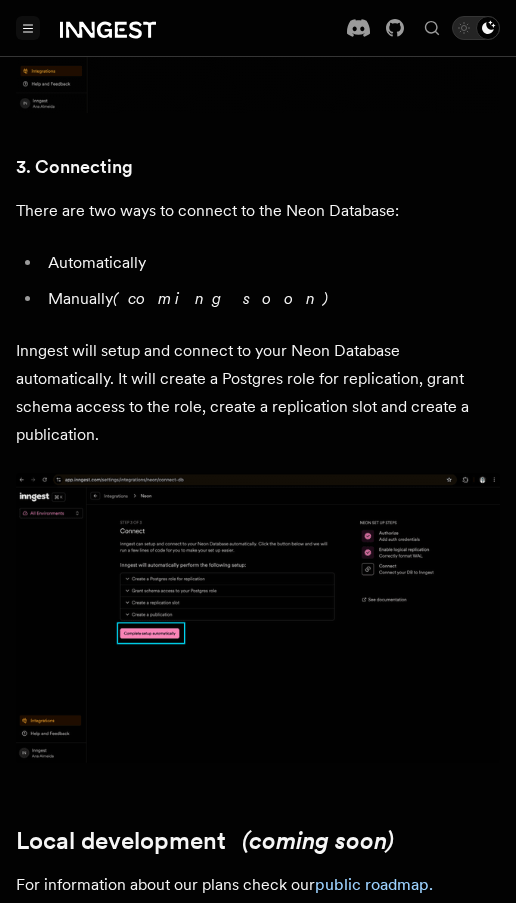 click at bounding box center [28, 28] 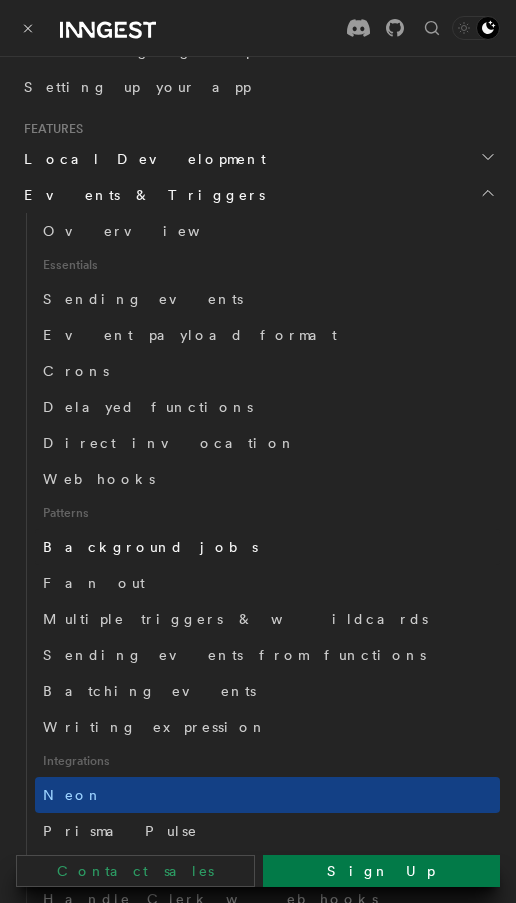 scroll, scrollTop: 518, scrollLeft: 0, axis: vertical 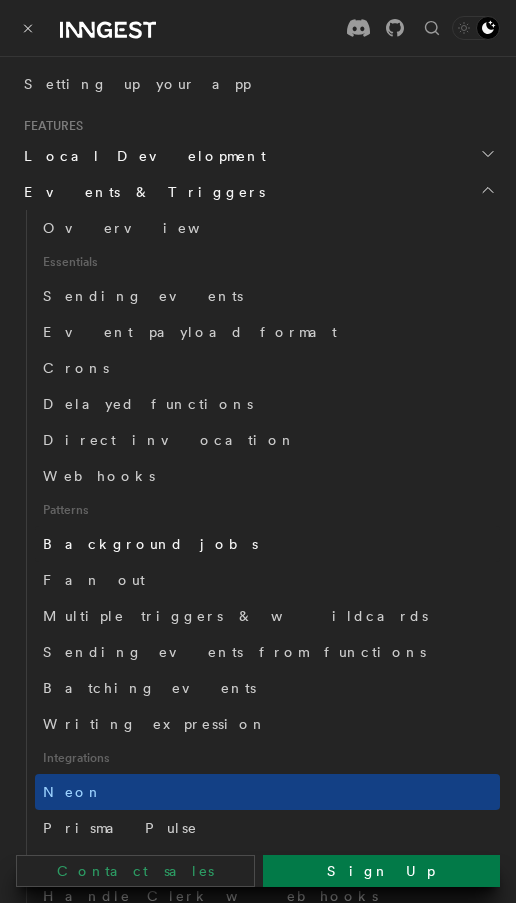 click on "Background jobs" at bounding box center (150, 544) 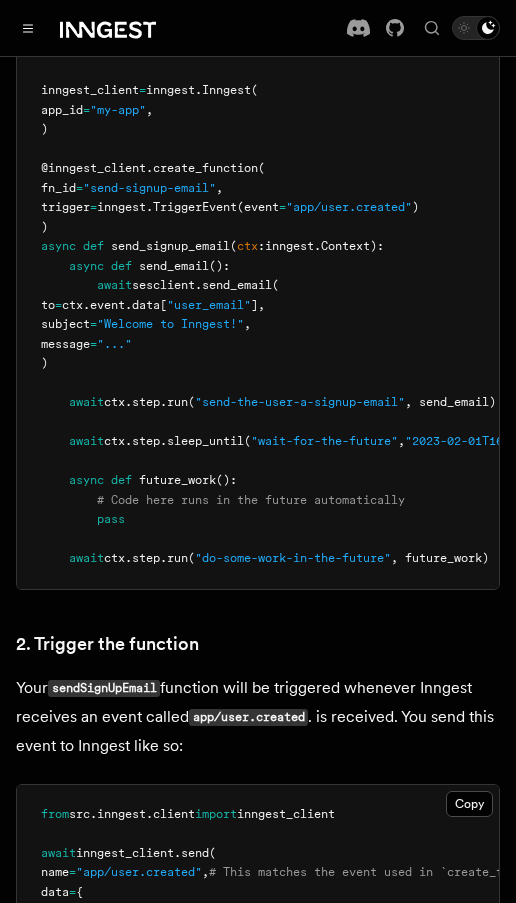 scroll, scrollTop: 1389, scrollLeft: 0, axis: vertical 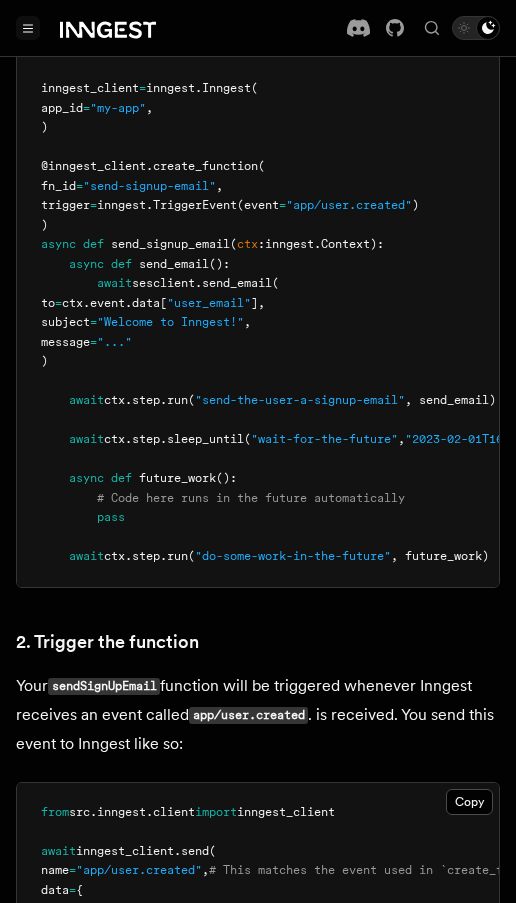 click 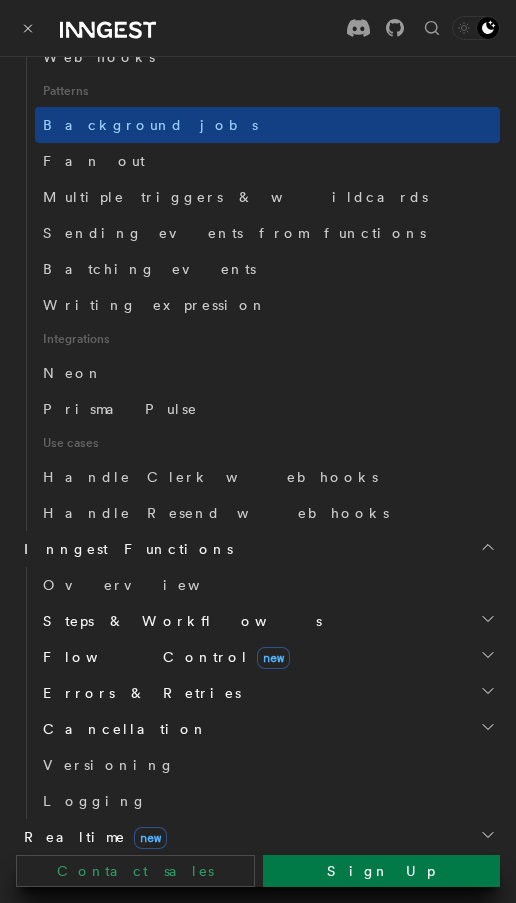scroll, scrollTop: 939, scrollLeft: 0, axis: vertical 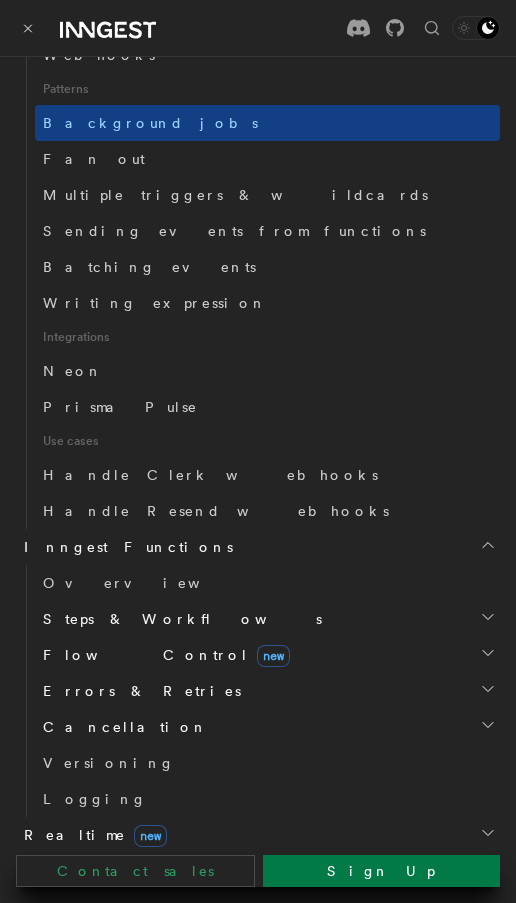 click on "Steps & Workflows" at bounding box center [178, 619] 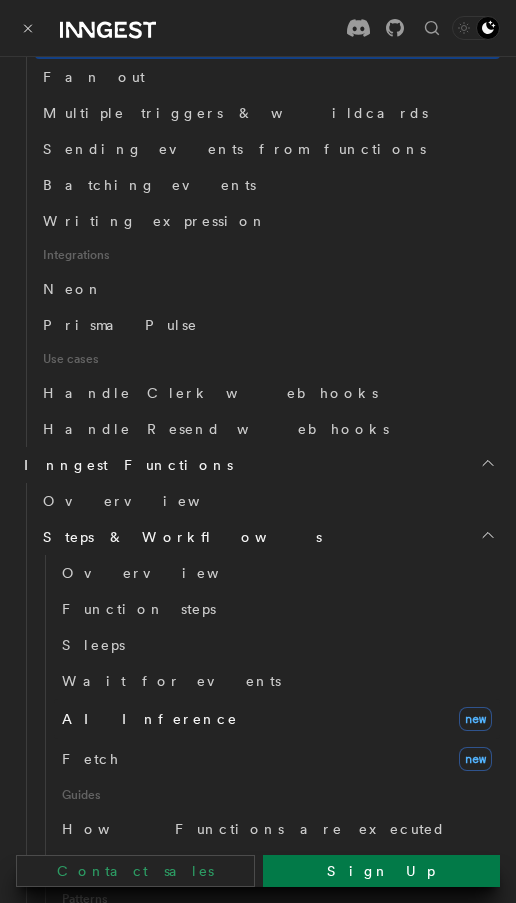 scroll, scrollTop: 1022, scrollLeft: 0, axis: vertical 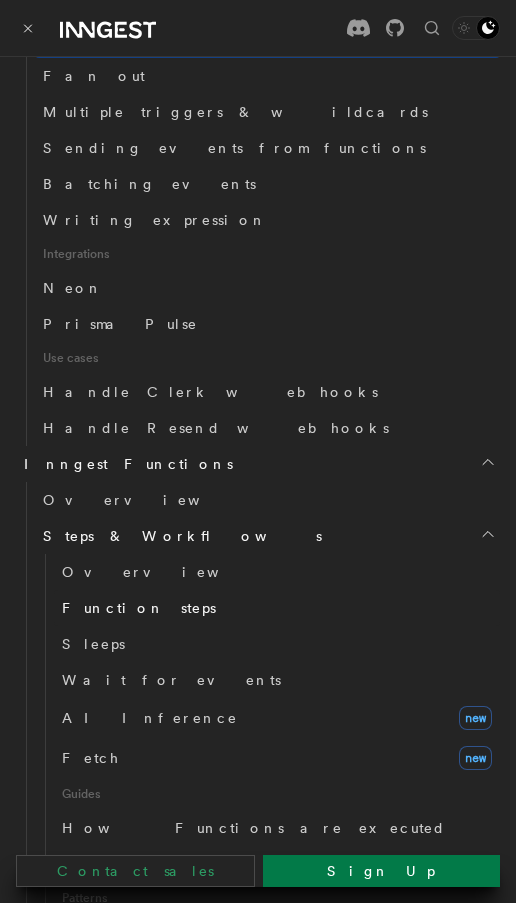 click on "Function steps" at bounding box center (277, 608) 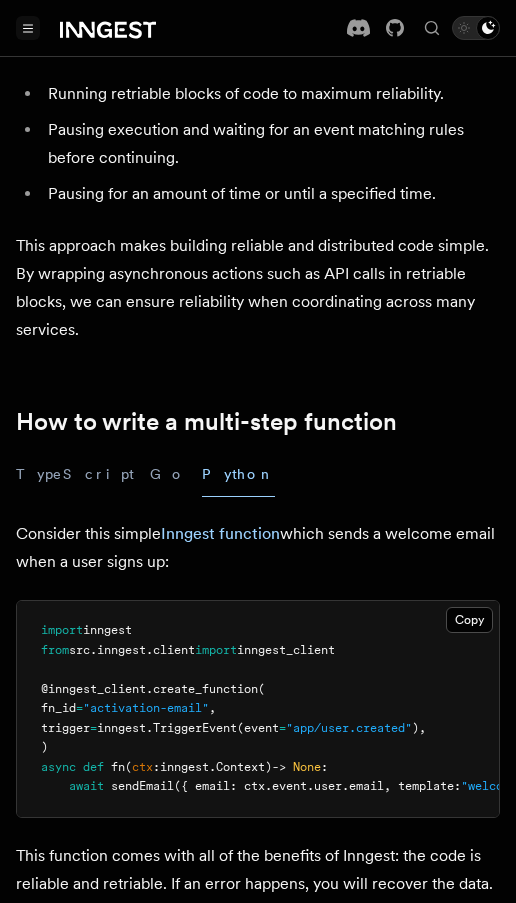 scroll, scrollTop: 661, scrollLeft: 0, axis: vertical 